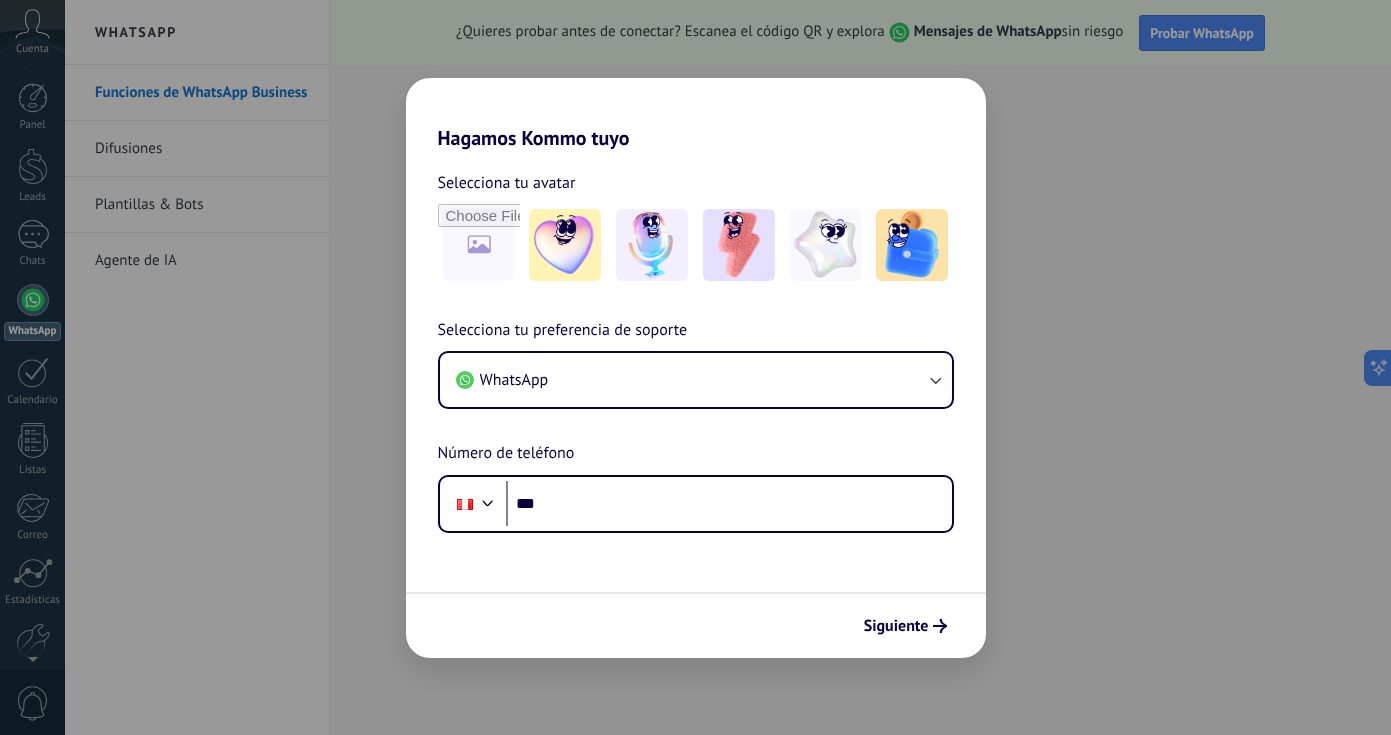 scroll, scrollTop: 0, scrollLeft: 0, axis: both 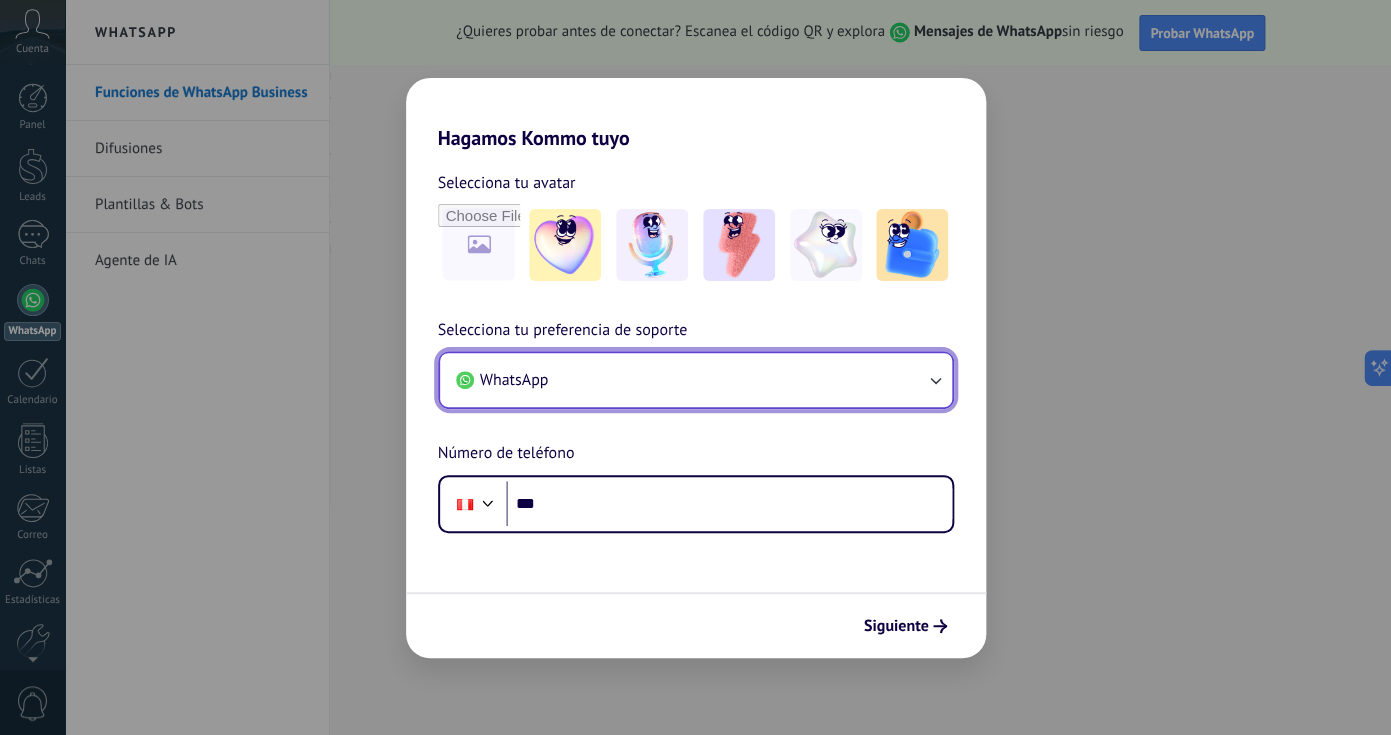 click on "WhatsApp" at bounding box center (696, 380) 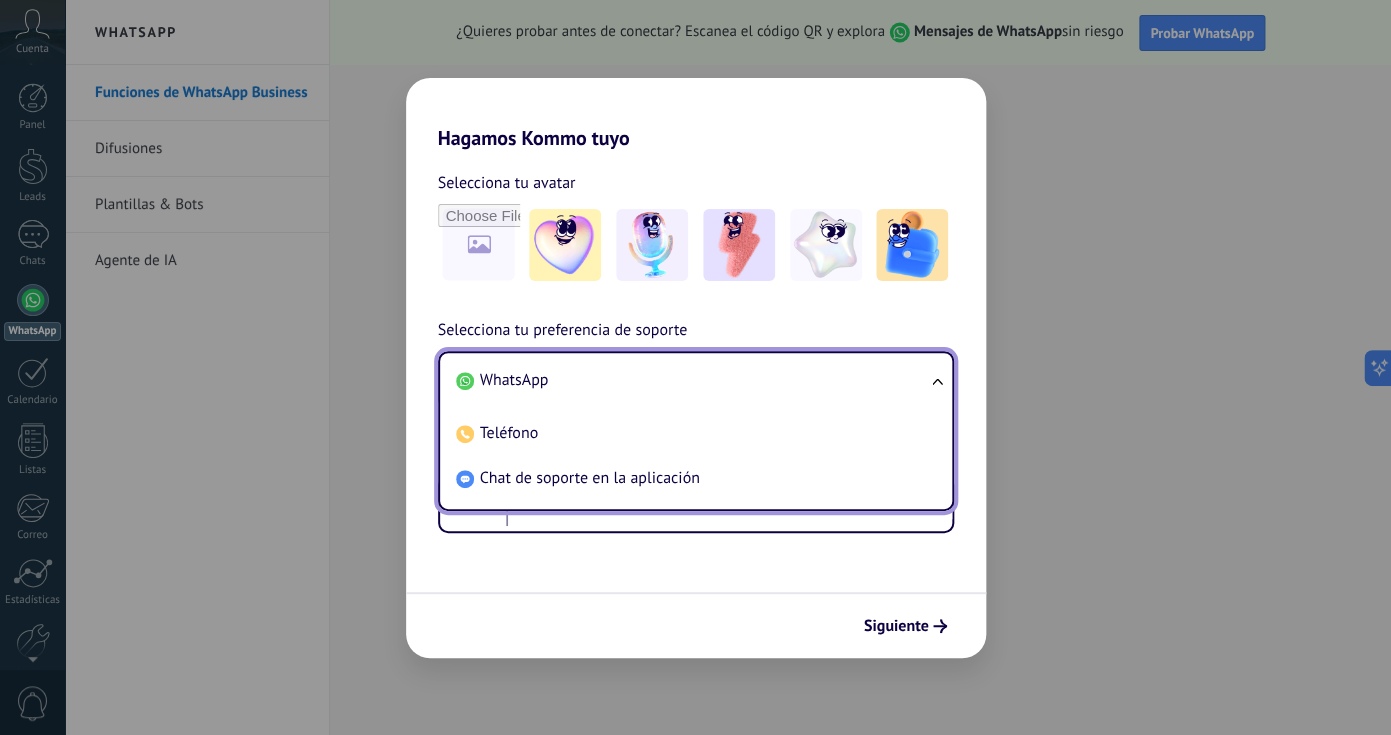 click on "WhatsApp" at bounding box center [692, 380] 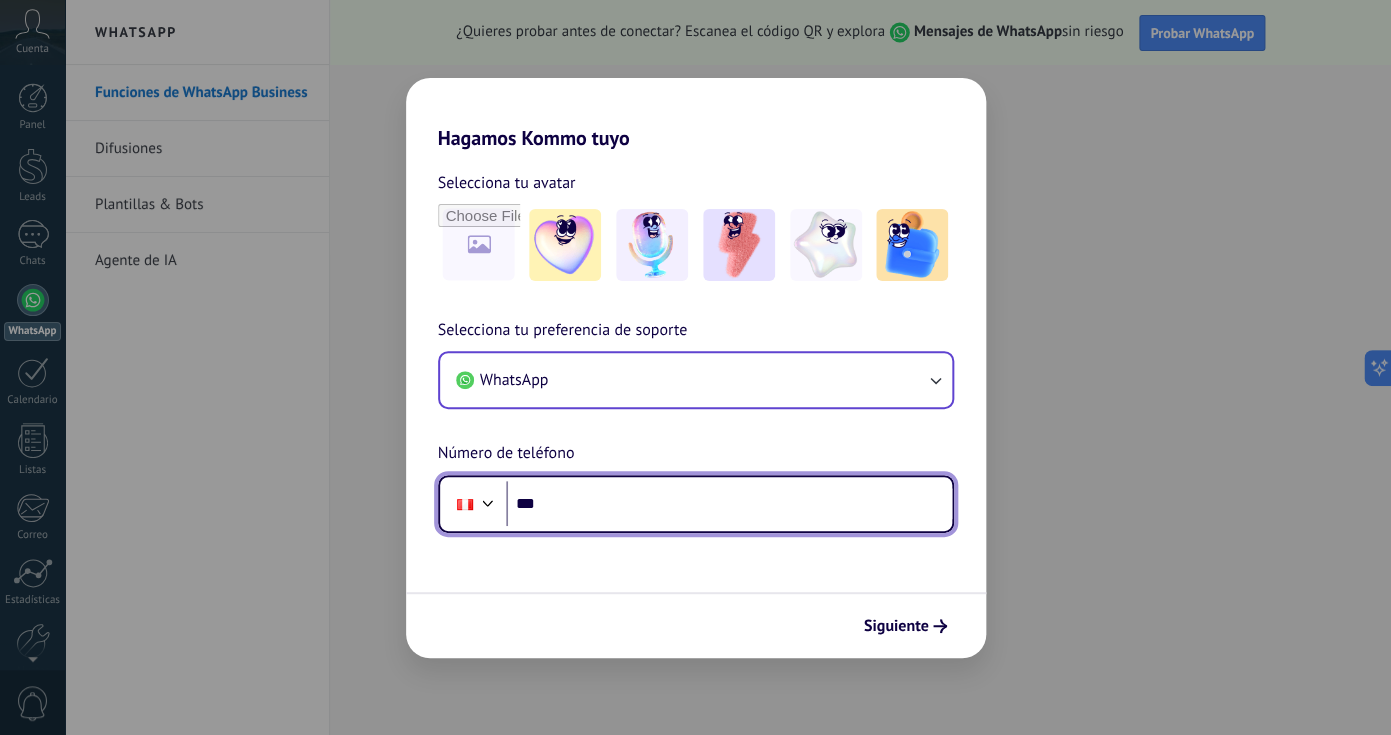 click on "***" at bounding box center [729, 504] 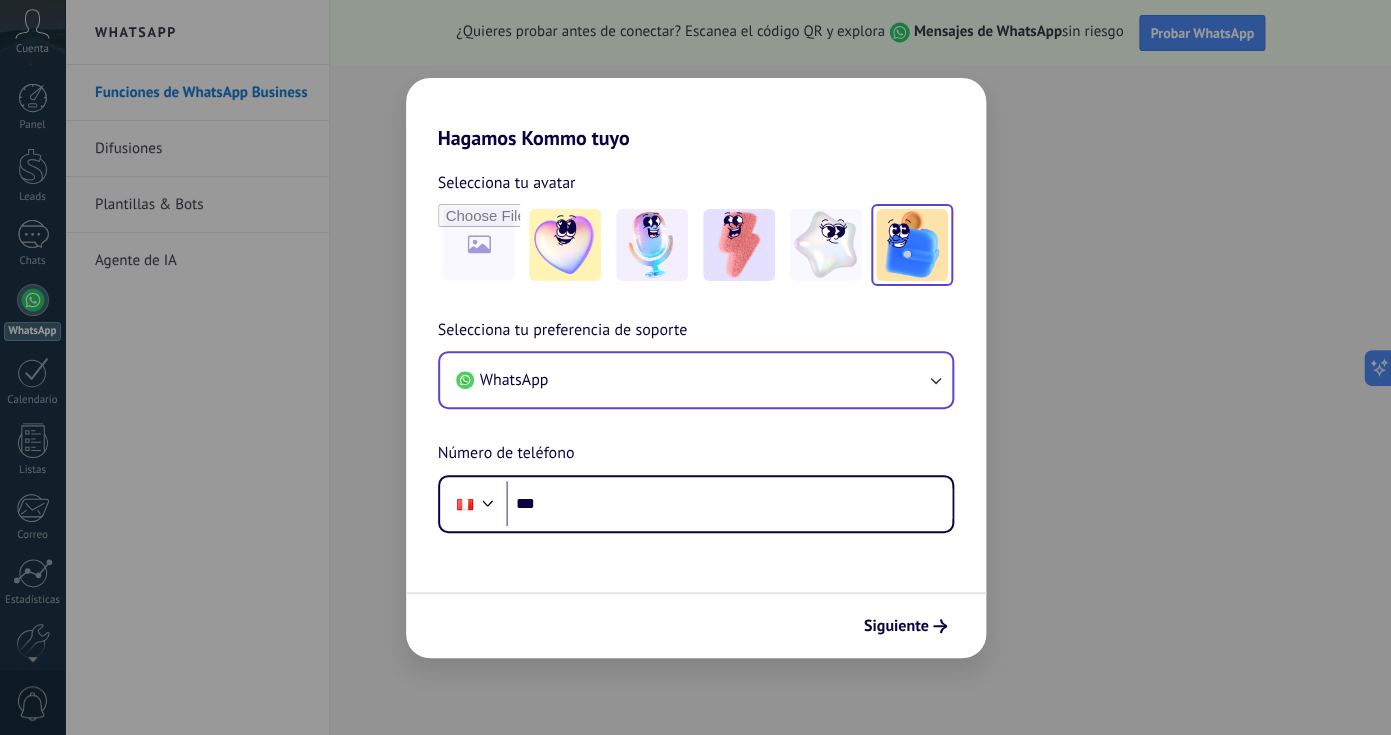 click at bounding box center (912, 245) 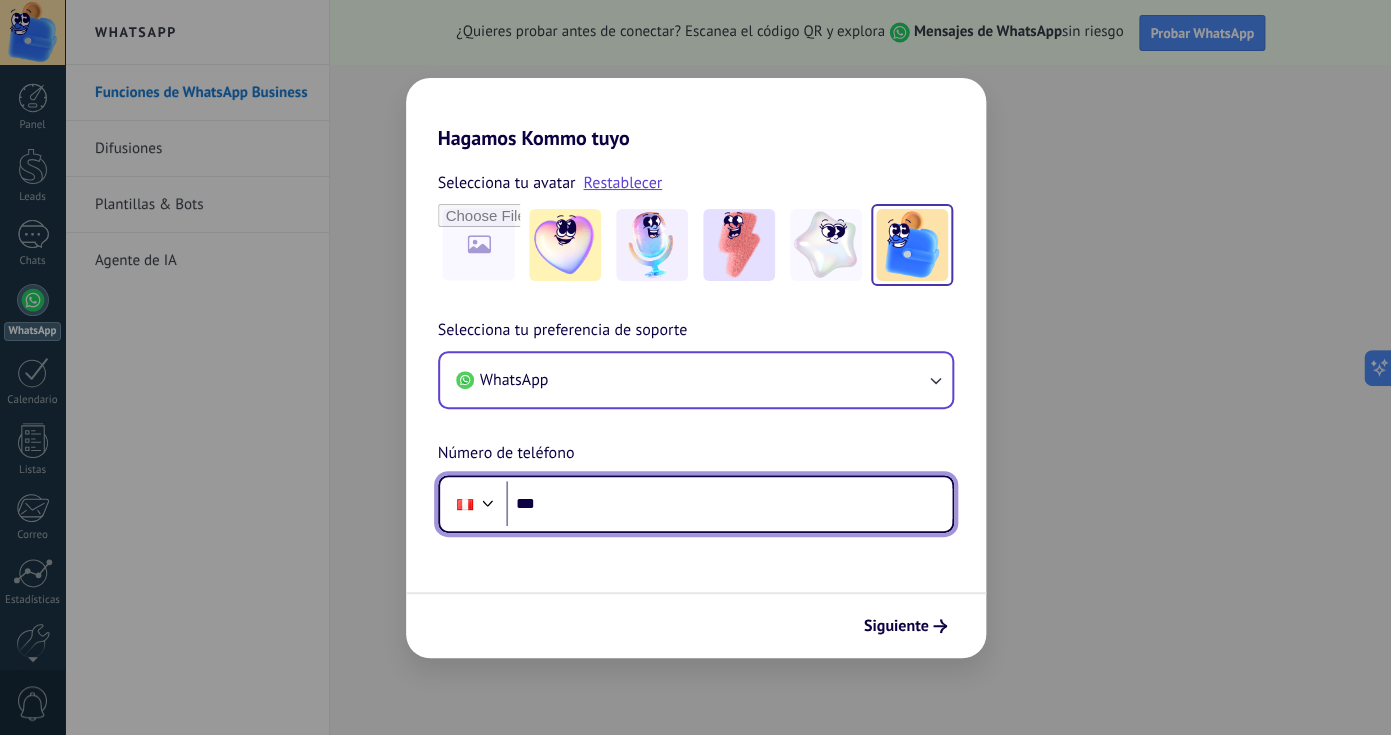 click on "***" at bounding box center [729, 504] 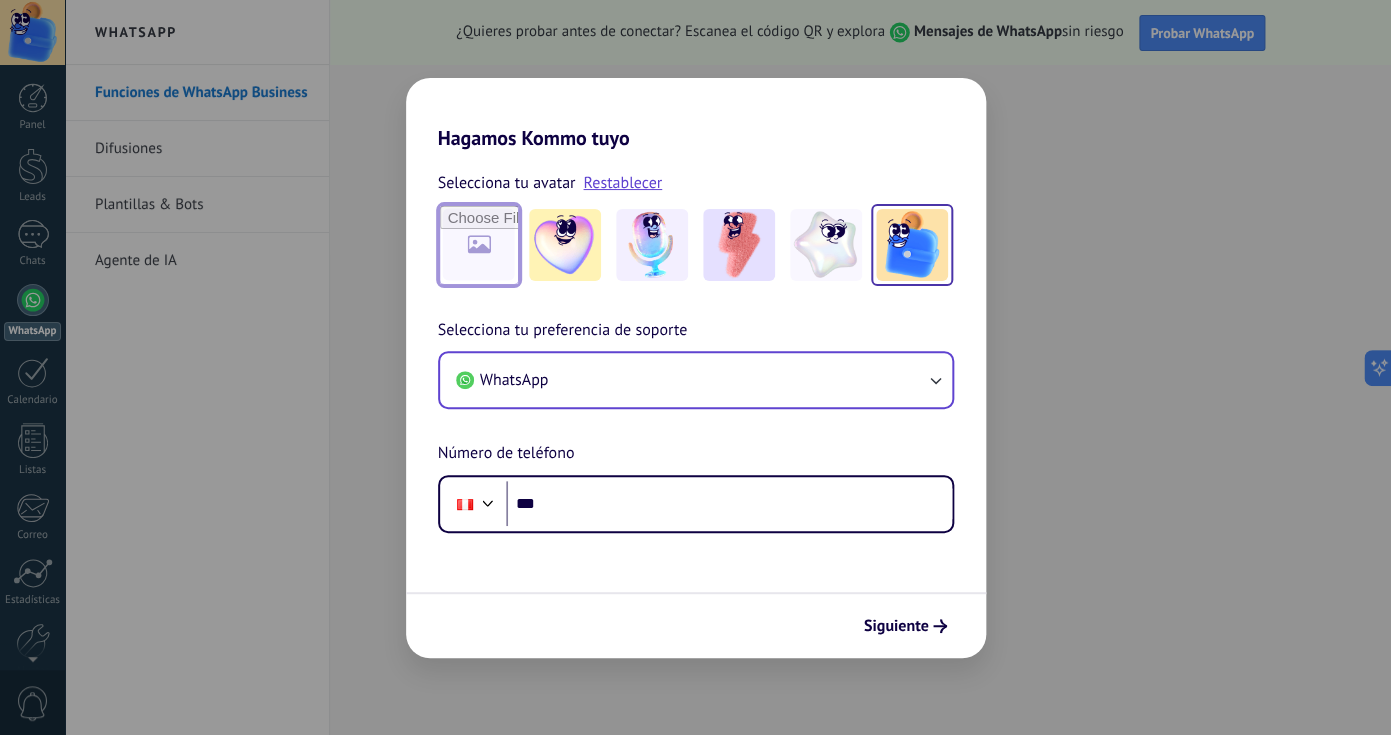 click at bounding box center (479, 245) 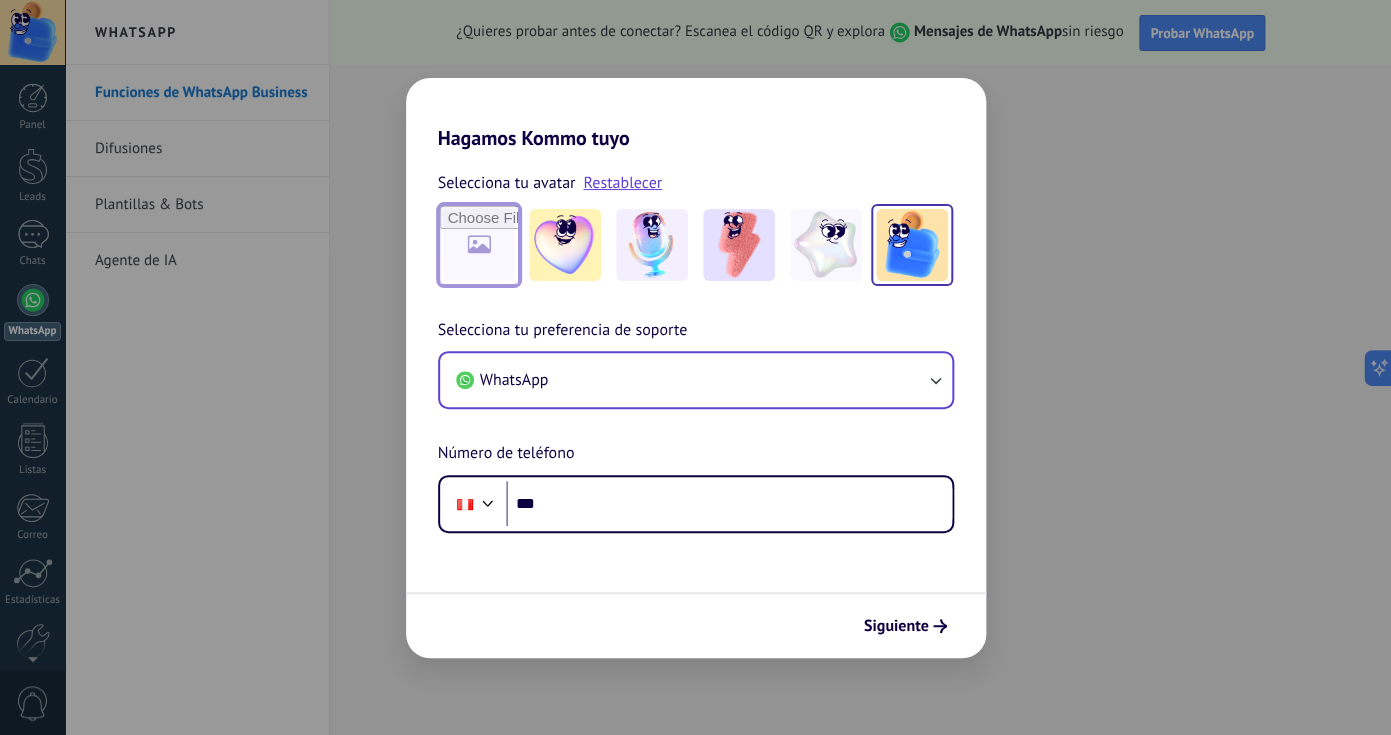 click at bounding box center (479, 245) 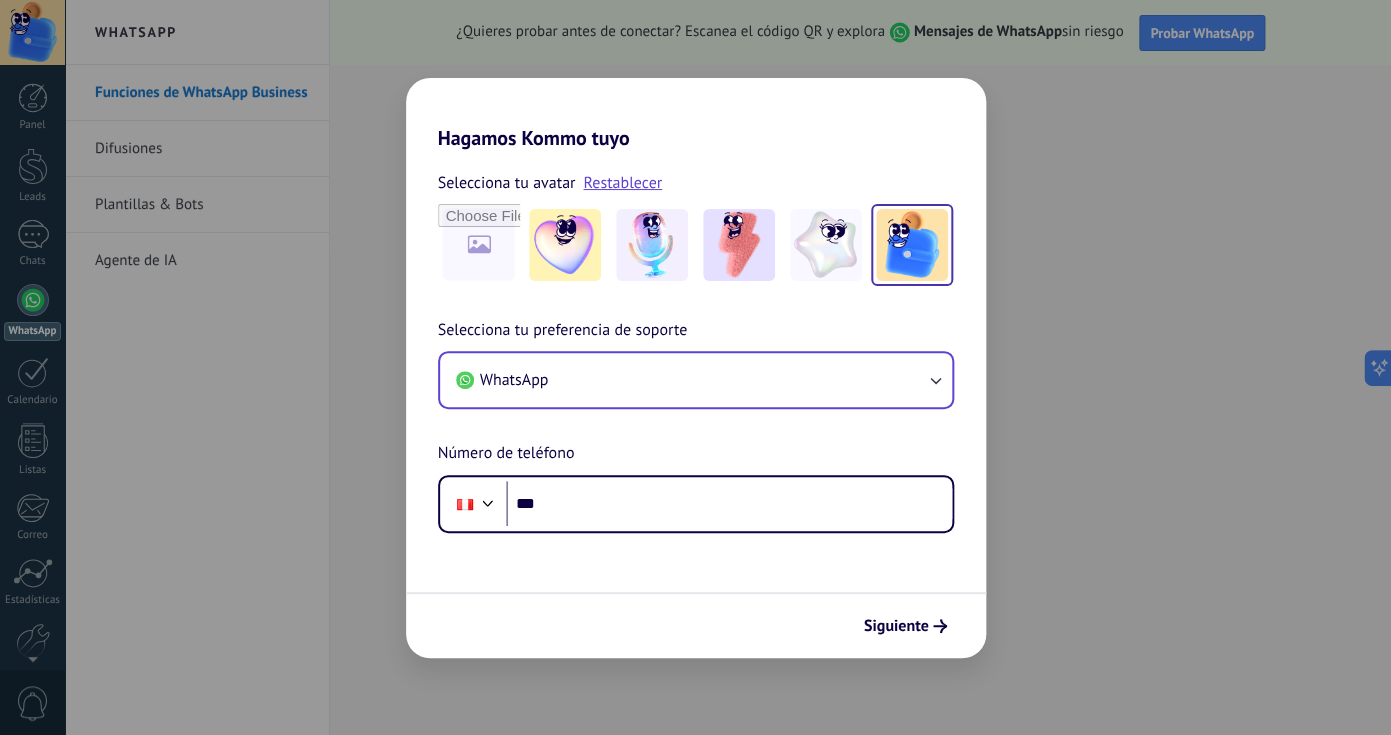 click on "Selecciona tu preferencia de soporte WhatsApp Número de teléfono Phone ***" at bounding box center (696, 425) 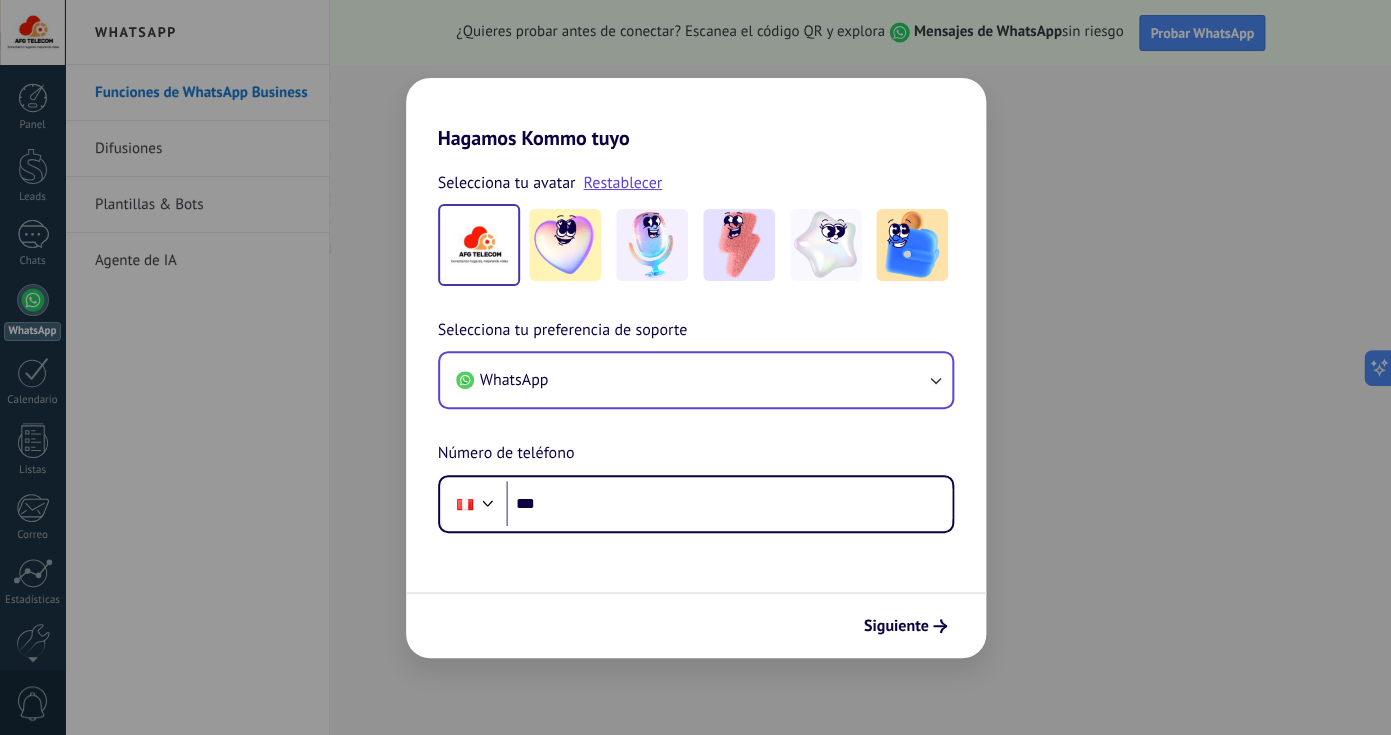 click at bounding box center [479, 245] 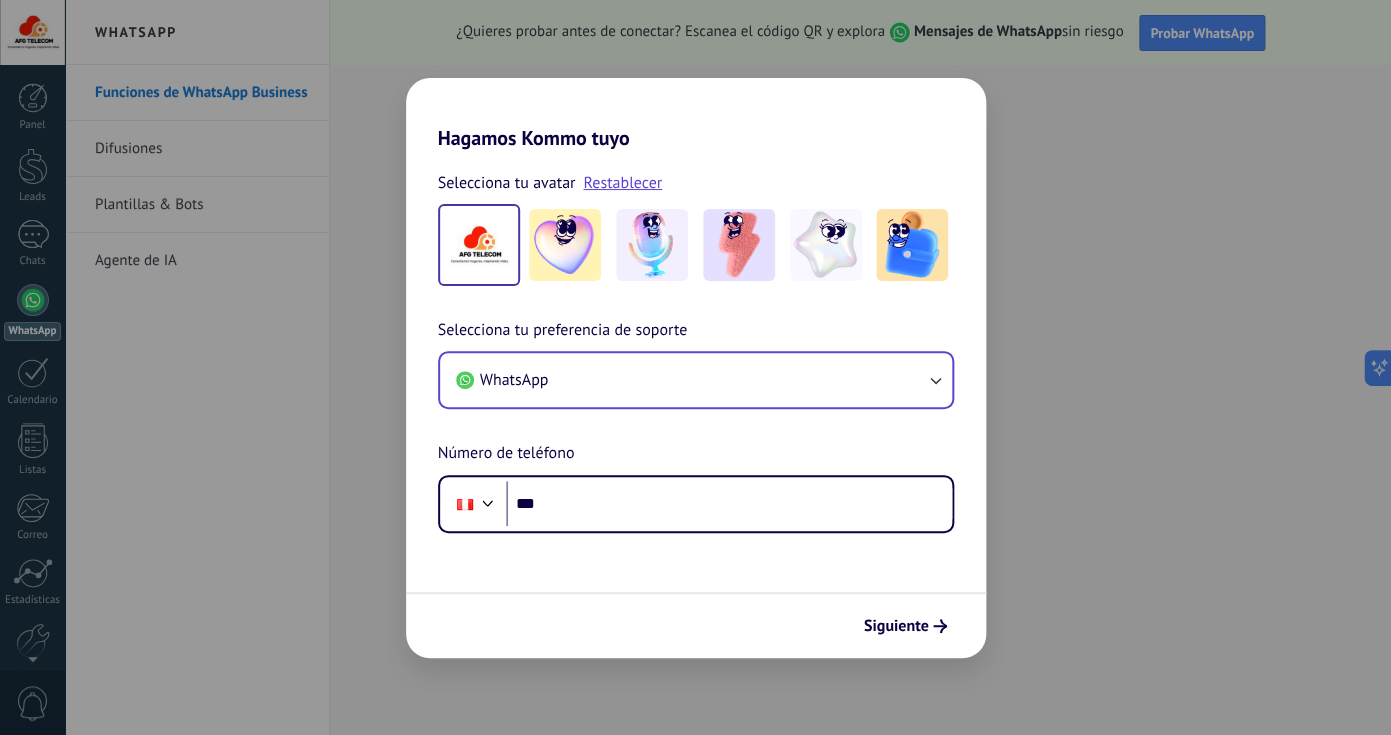 click at bounding box center [479, 245] 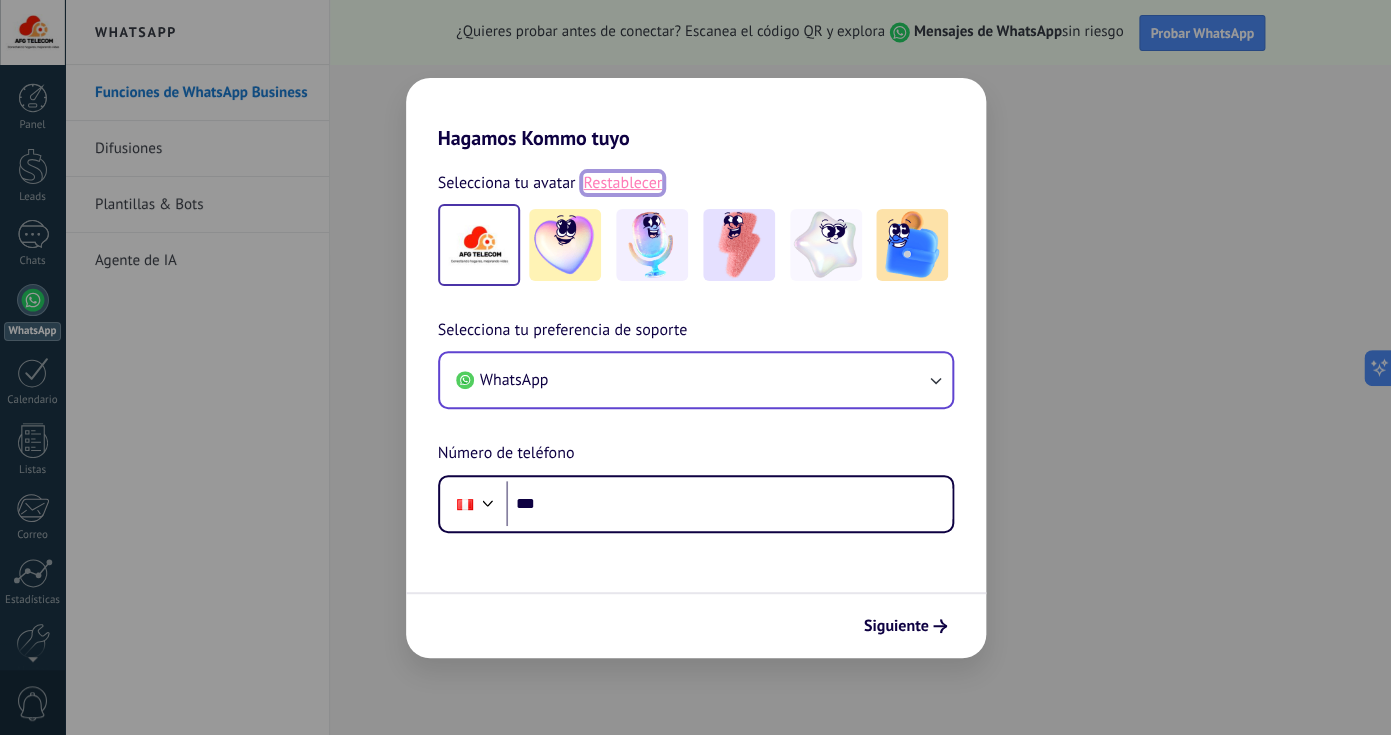click on "Restablecer" at bounding box center [622, 183] 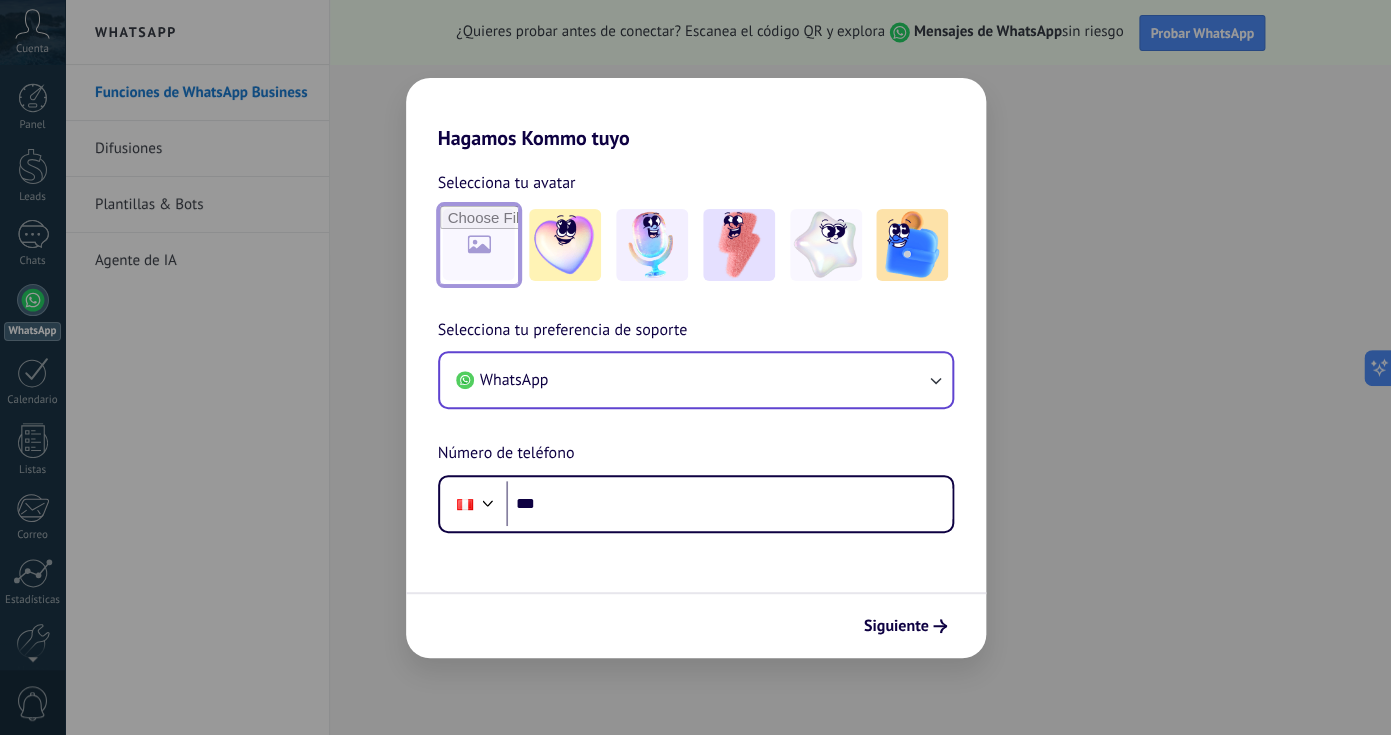 click at bounding box center [479, 245] 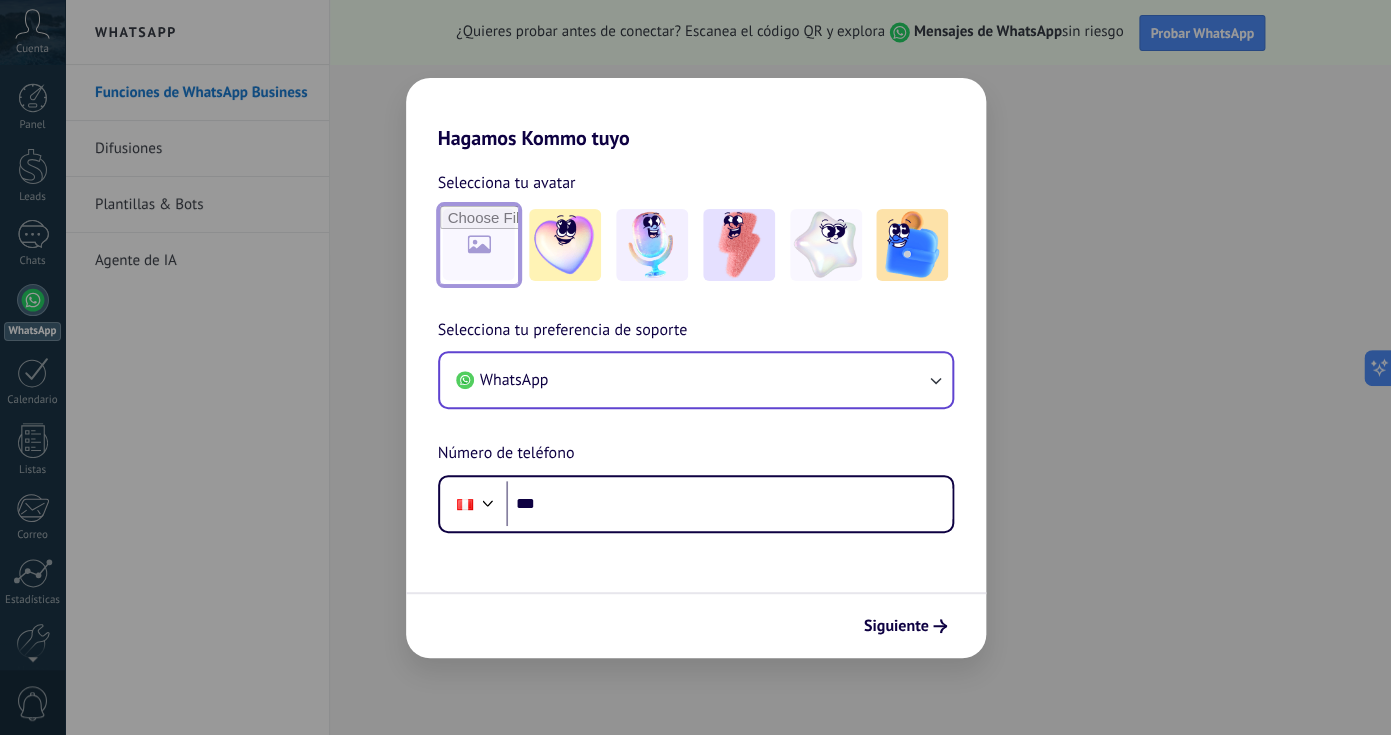 click at bounding box center [479, 245] 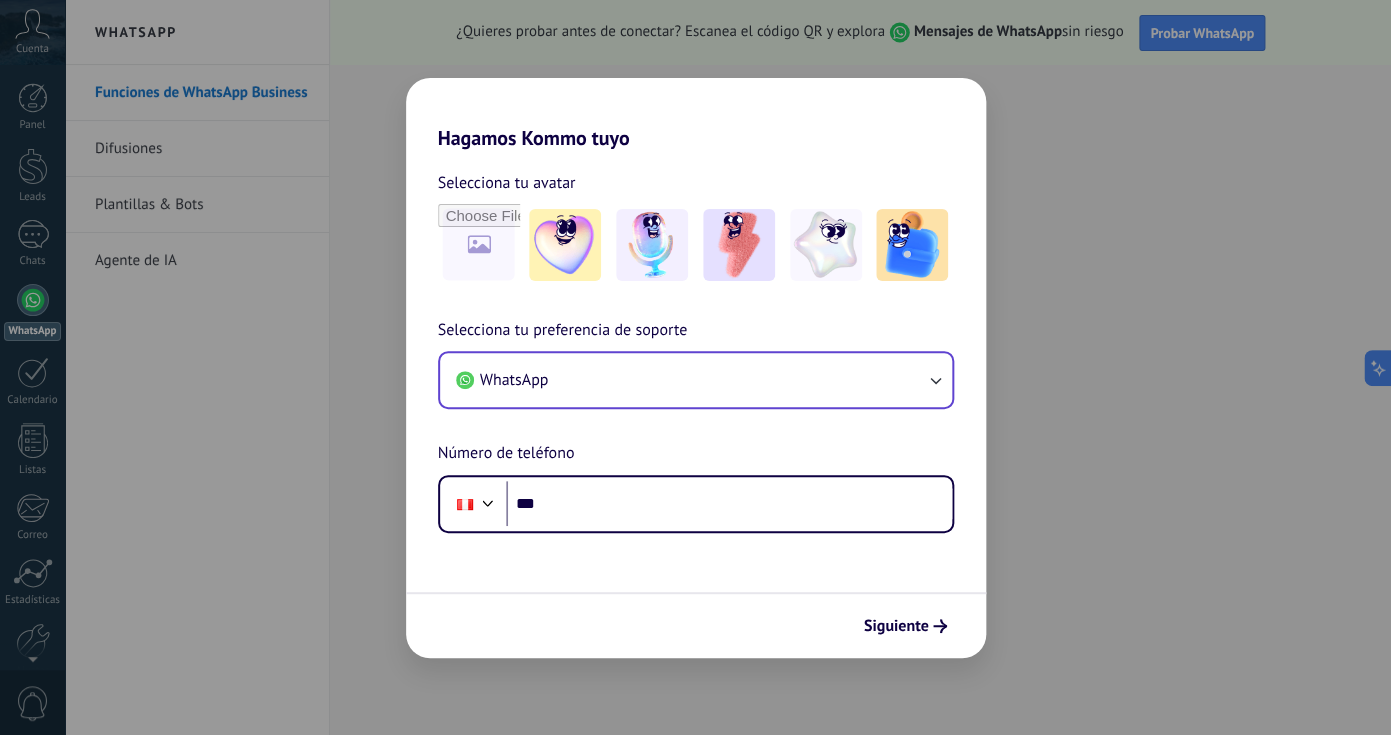 click on "Selecciona tu preferencia de soporte WhatsApp Número de teléfono Phone ***" at bounding box center (696, 425) 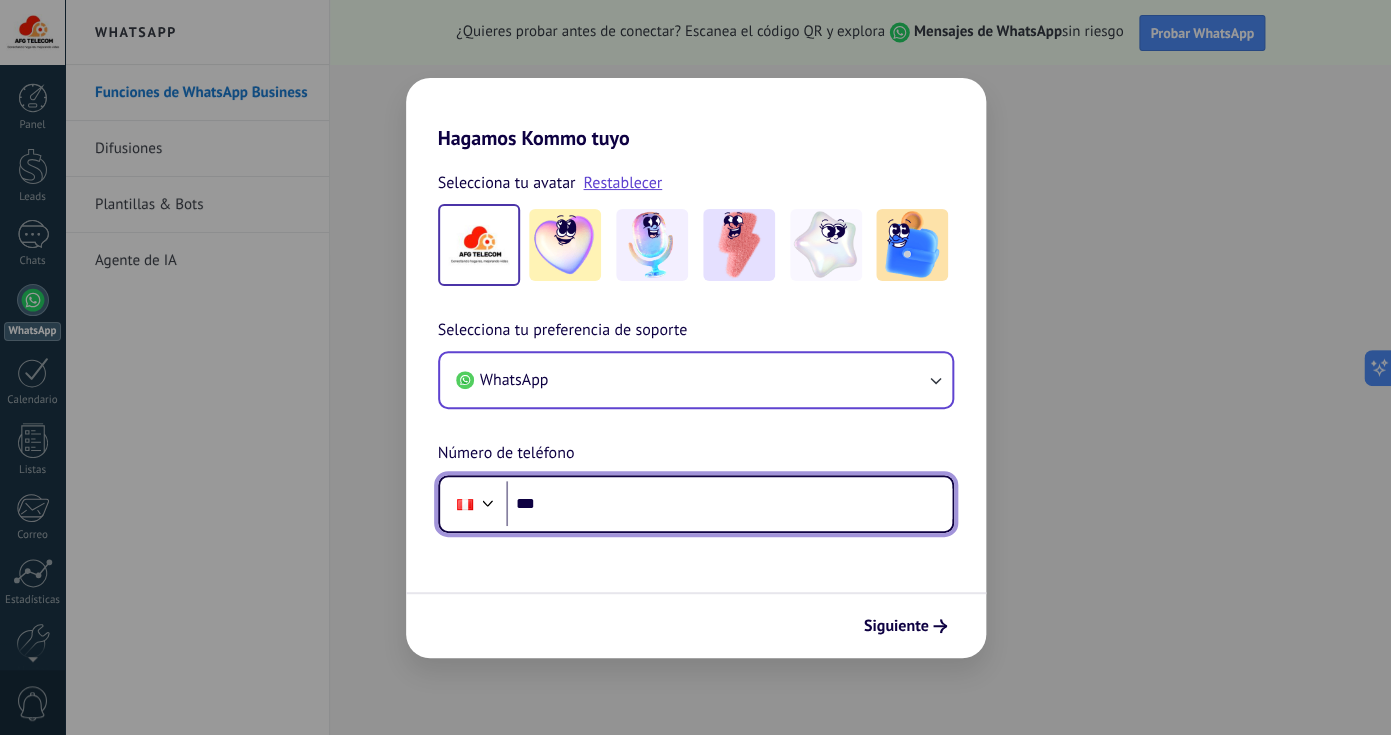 click on "***" at bounding box center [729, 504] 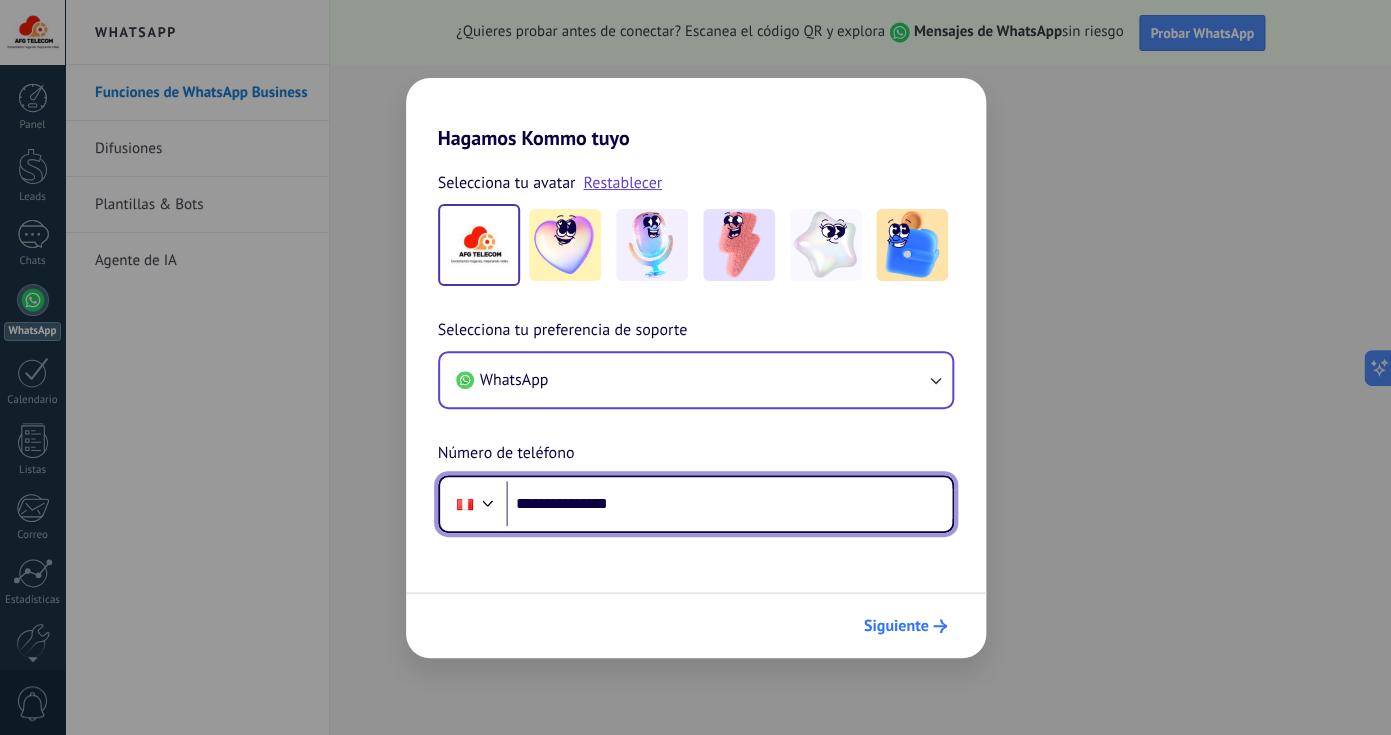 type on "**********" 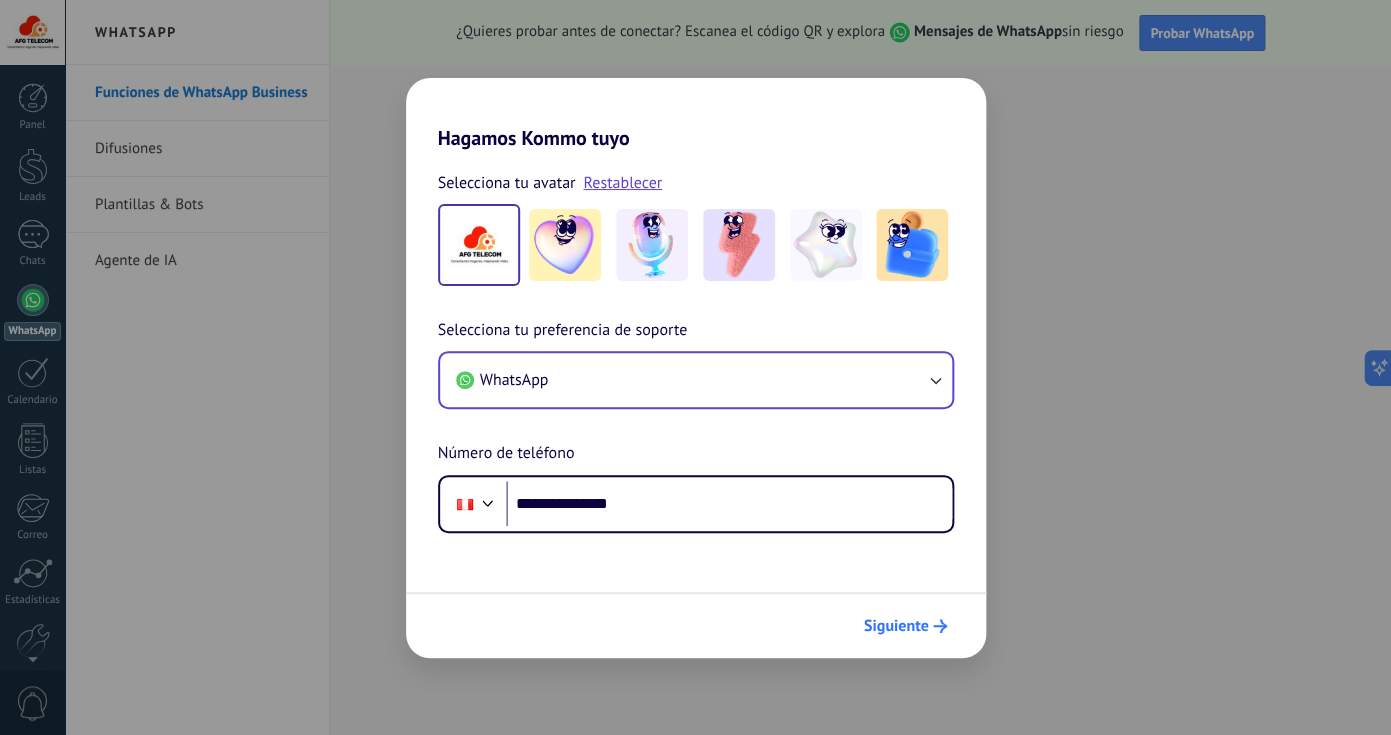 click on "Siguiente" at bounding box center [896, 626] 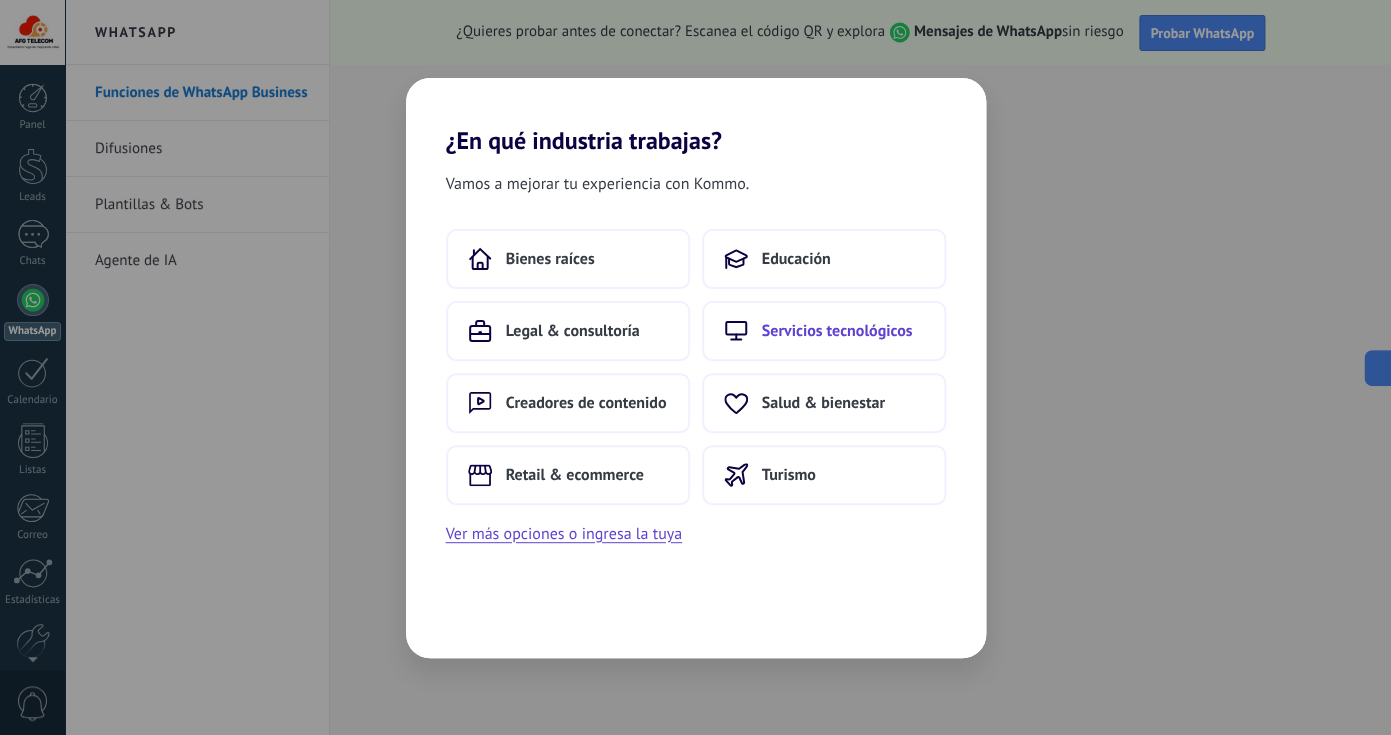 click on "Servicios tecnológicos" at bounding box center [837, 331] 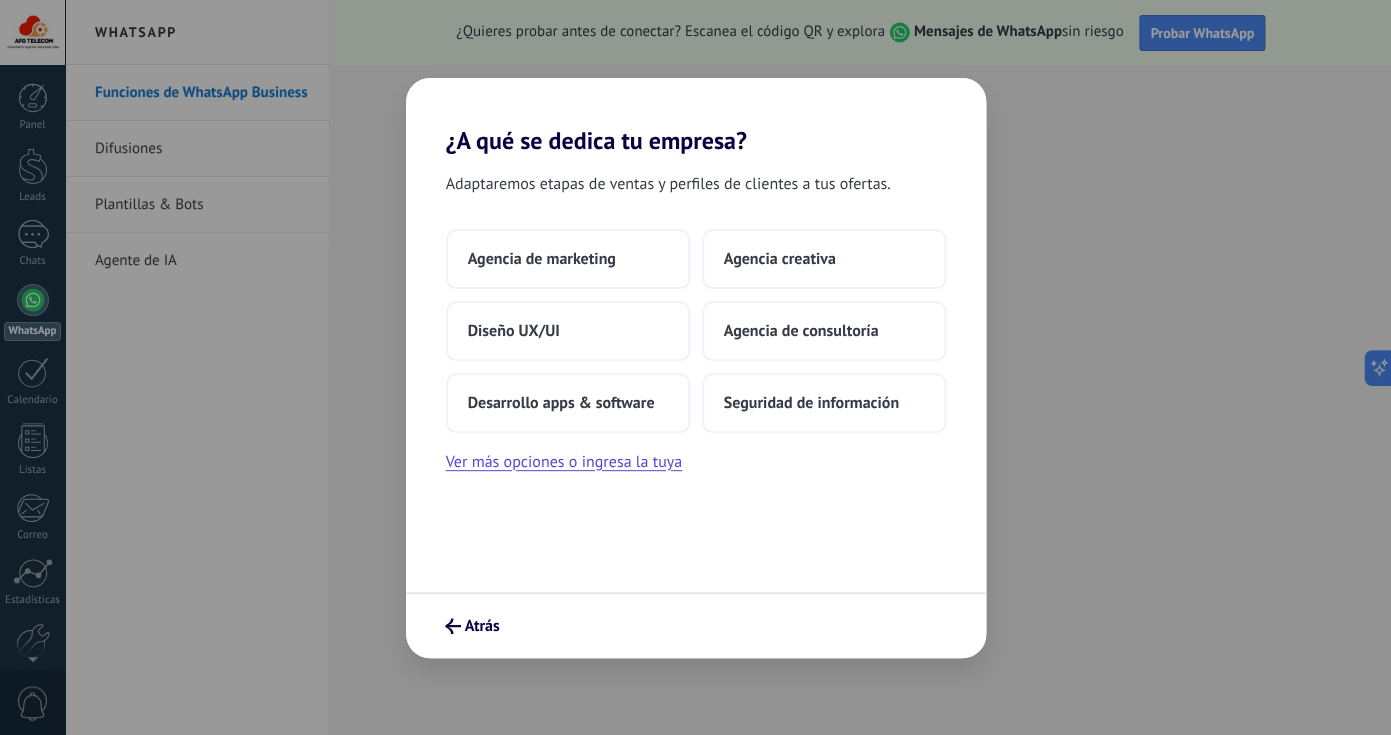 drag, startPoint x: 542, startPoint y: 469, endPoint x: 595, endPoint y: 574, distance: 117.61803 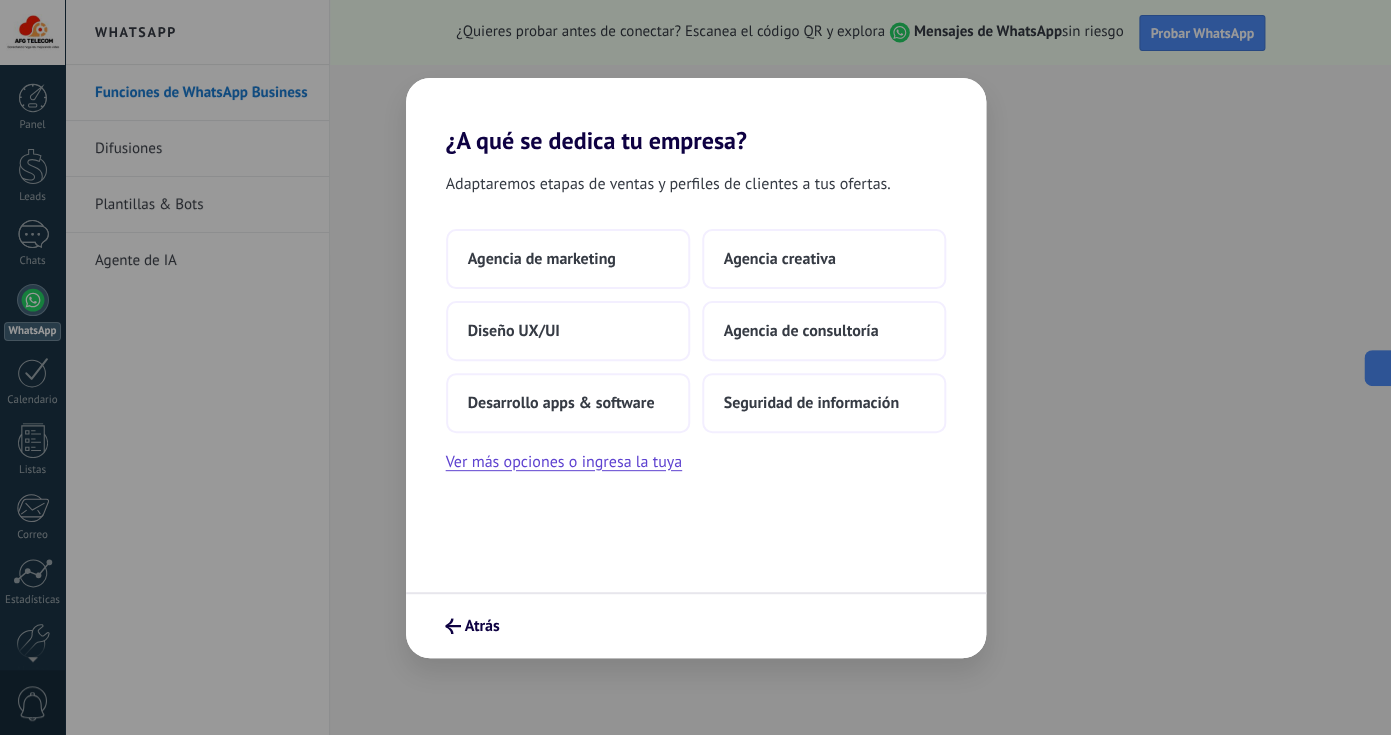 click on "Adaptaremos etapas de ventas y perfiles de clientes a tus ofertas. Agencia de marketing Agencia creativa Diseño UX/UI Agencia de consultoría Desarrollo apps & software Seguridad de información Ver más opciones o ingresa la tuya" at bounding box center (696, 373) 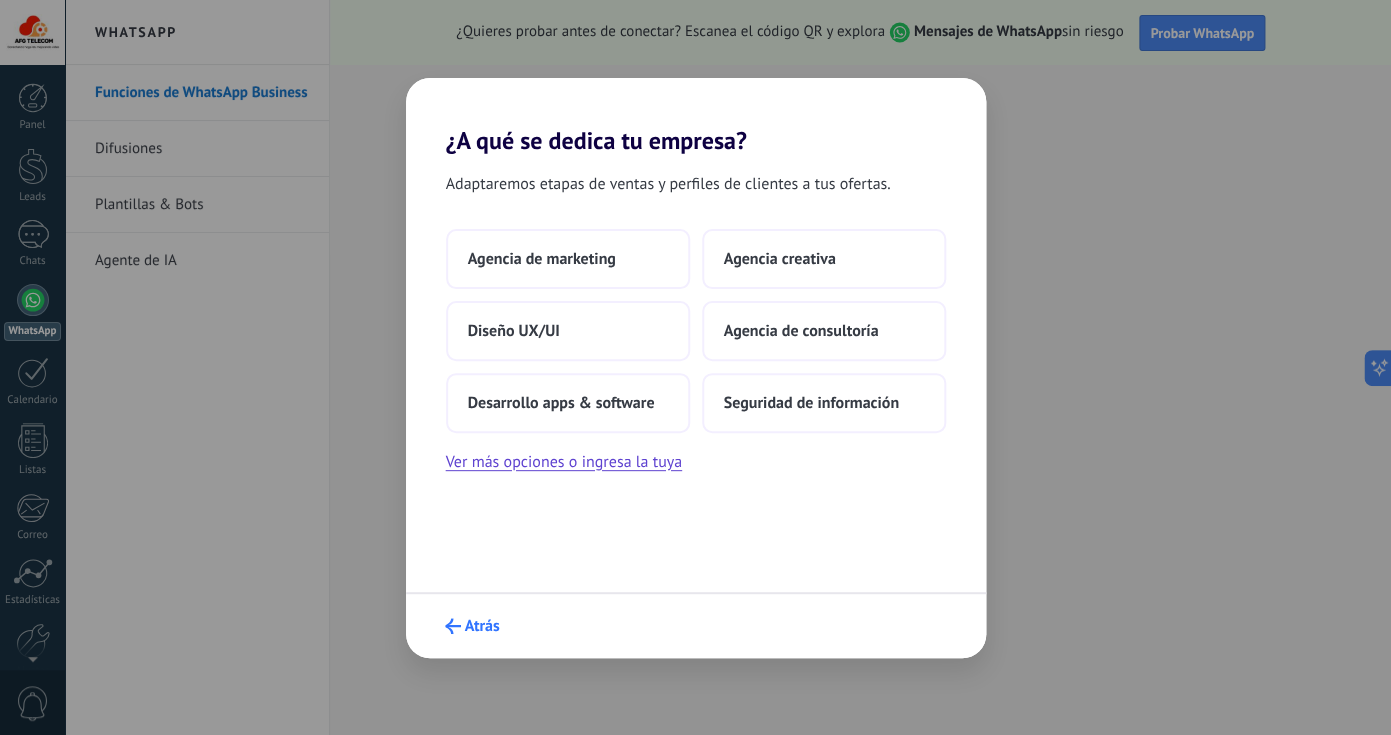 click on "Atrás" at bounding box center (472, 626) 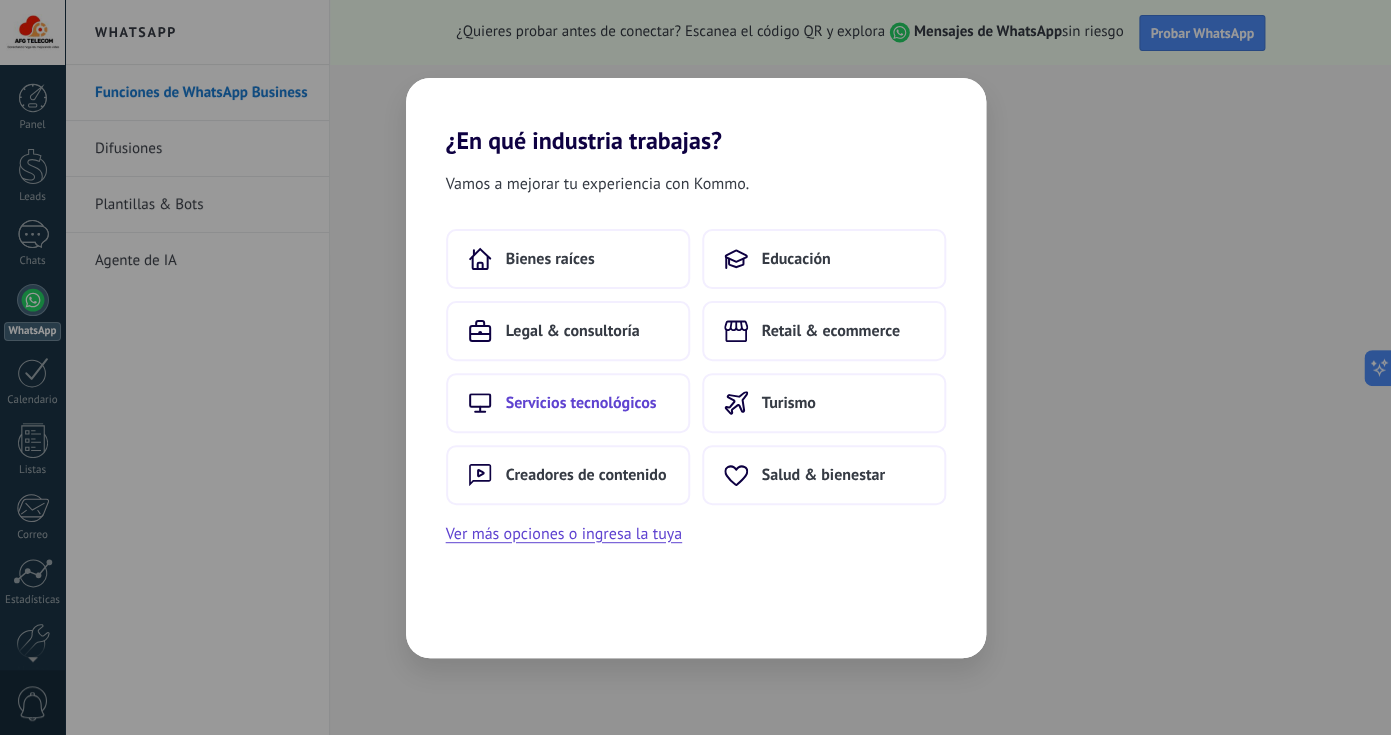 click on "Servicios tecnológicos" at bounding box center (581, 403) 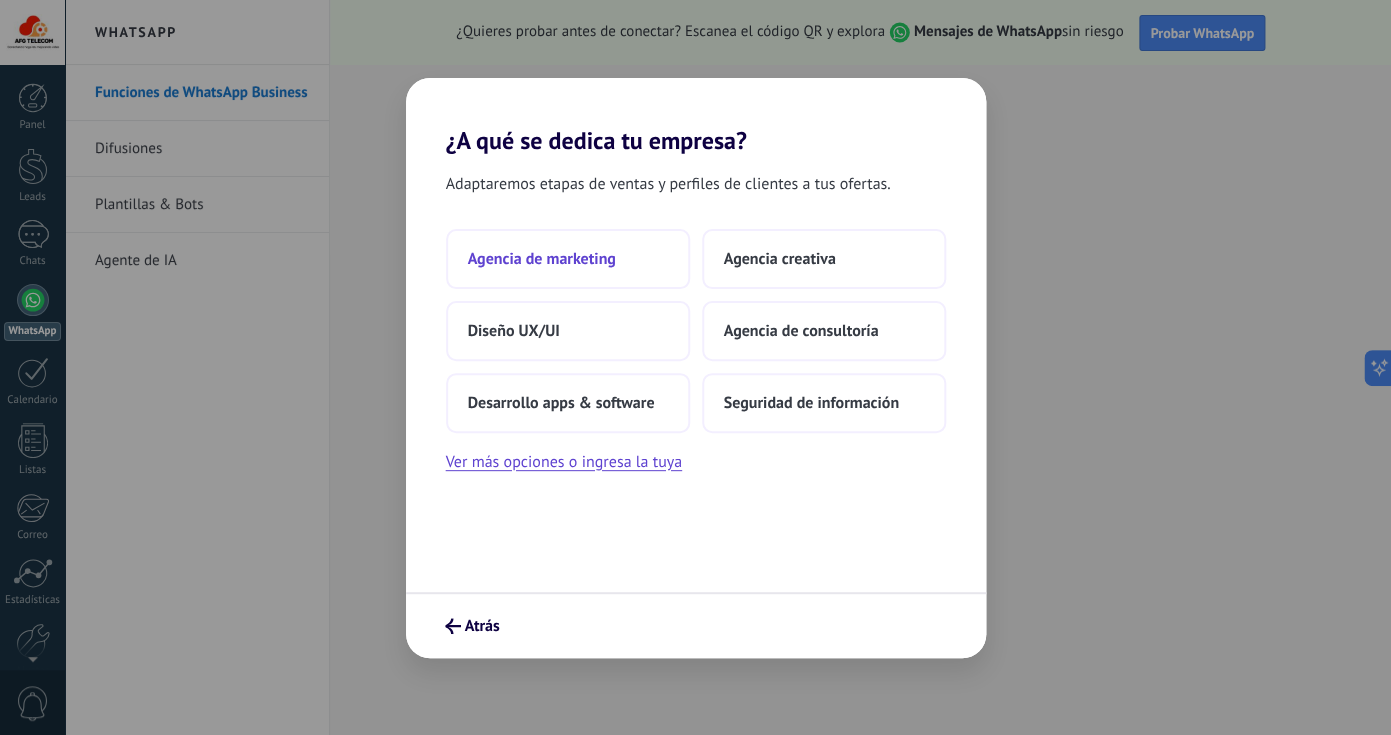 click on "Agencia de marketing" at bounding box center [568, 259] 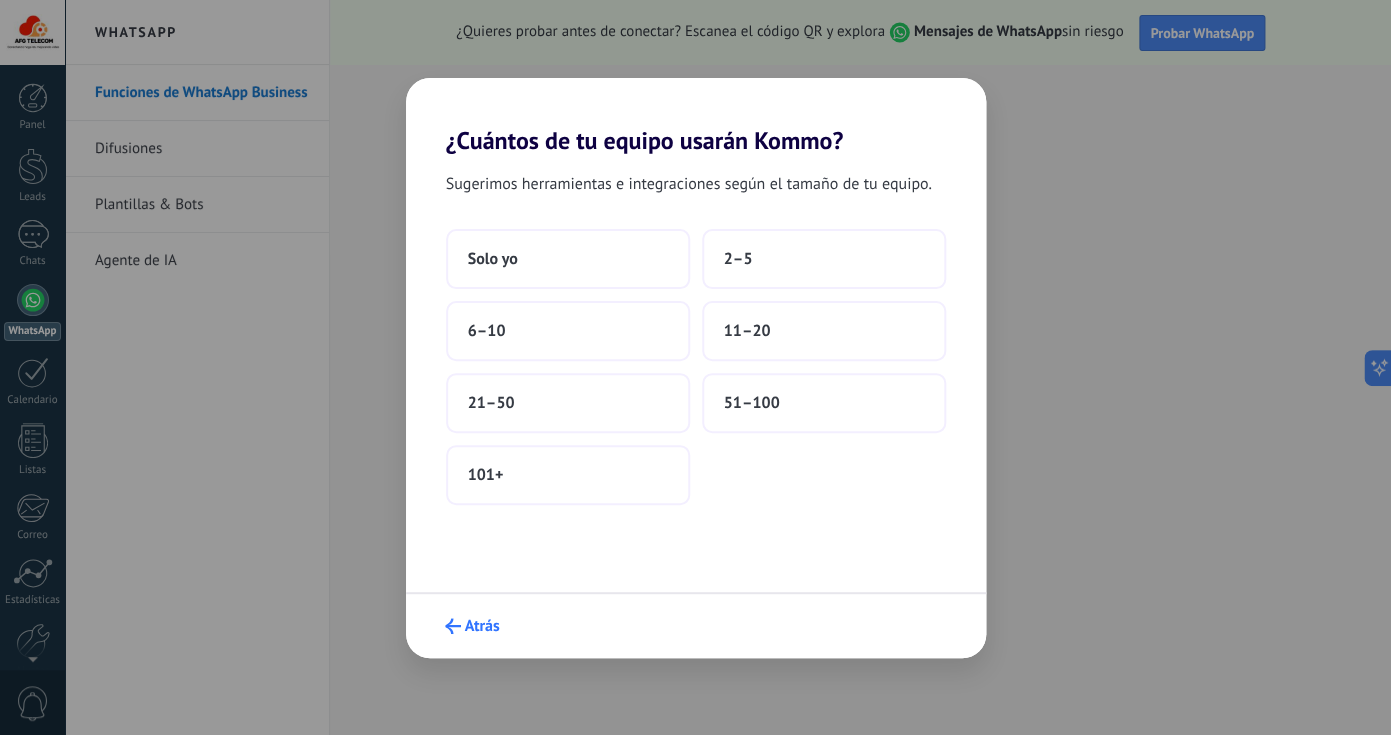 click on "Atrás" at bounding box center [482, 626] 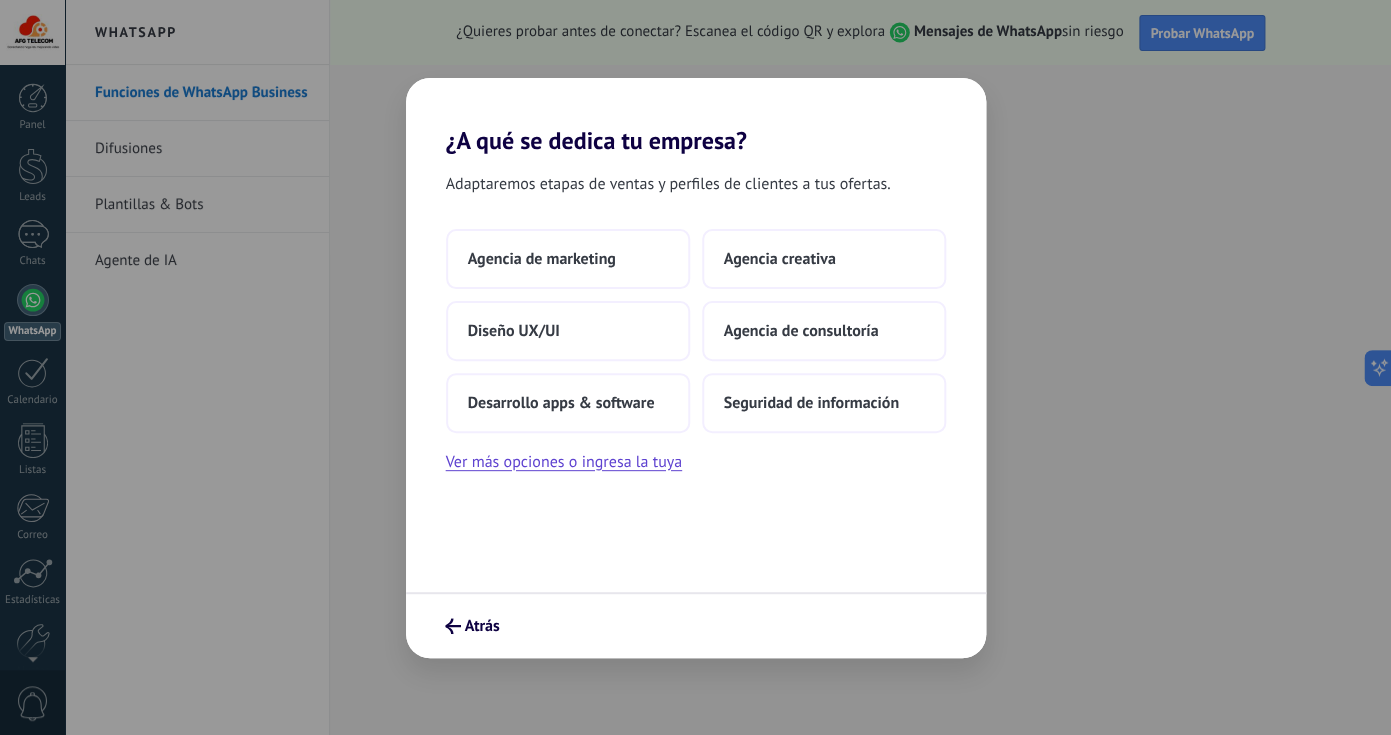 click on "Agencia de marketing Agencia creativa Diseño UX/UI Agencia de consultoría Desarrollo apps & software Seguridad de información Ver más opciones o ingresa la tuya" at bounding box center [696, 352] 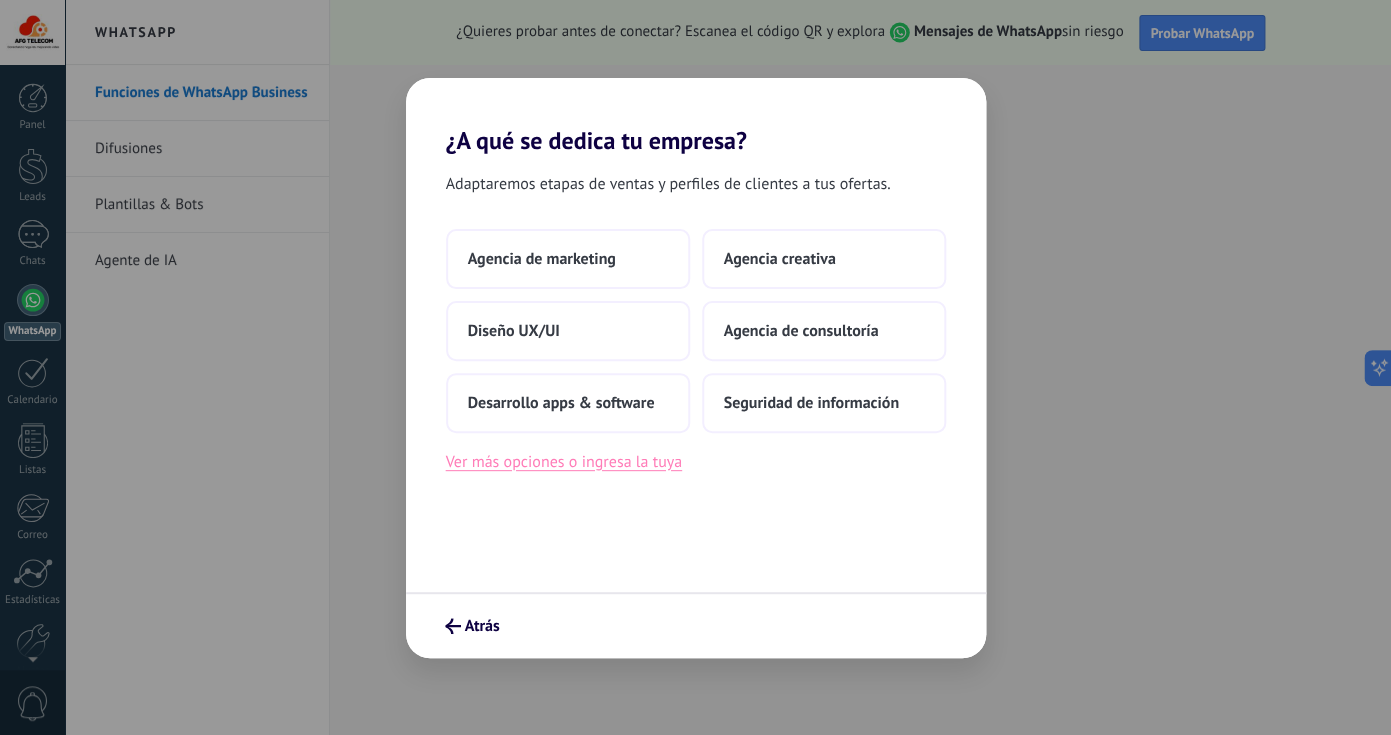 click on "Ver más opciones o ingresa la tuya" at bounding box center (564, 462) 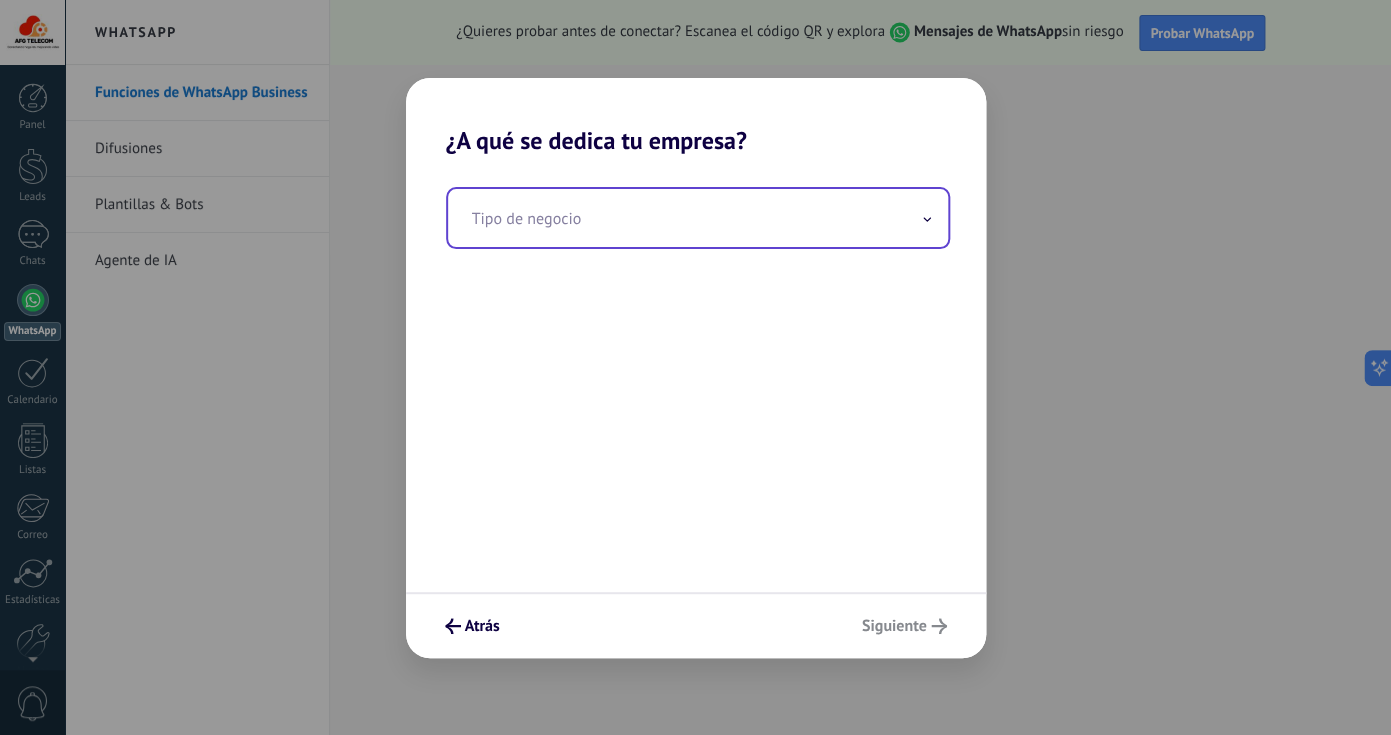 click at bounding box center [698, 218] 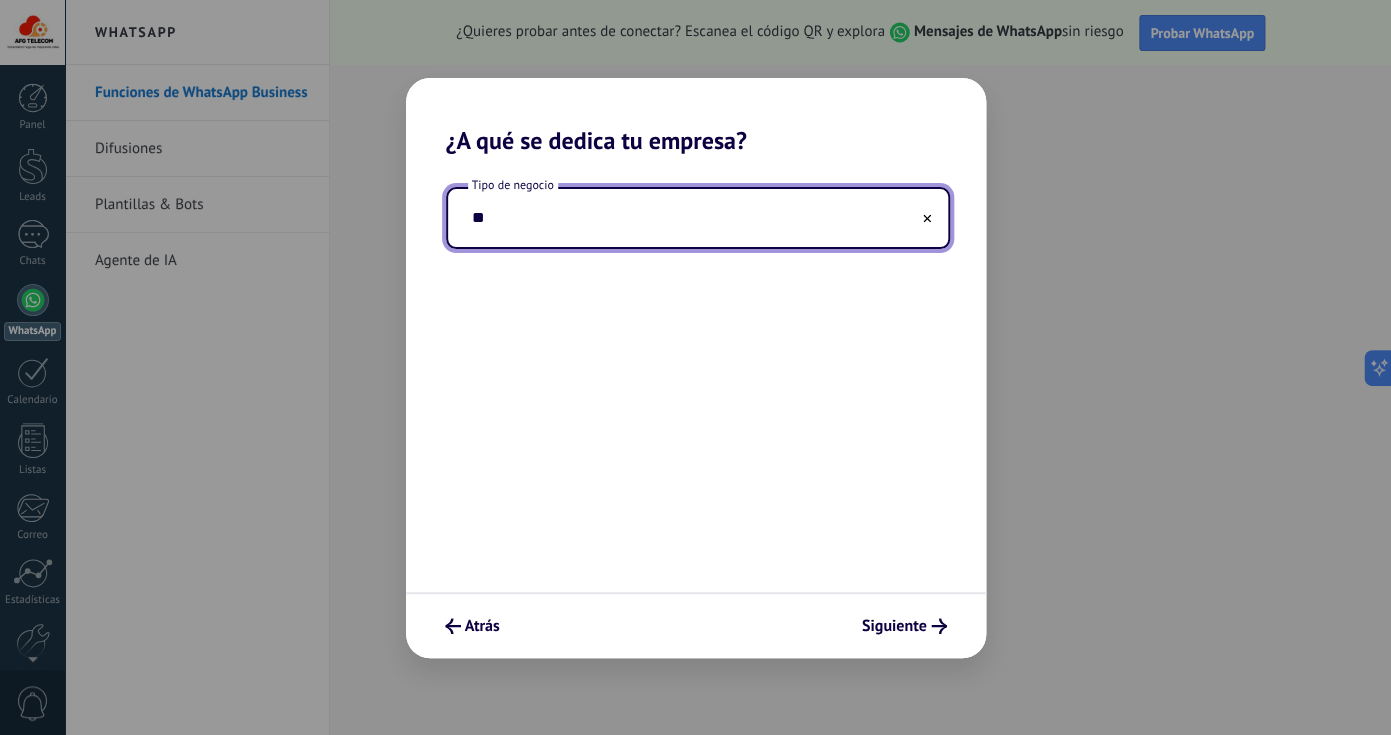 type on "*" 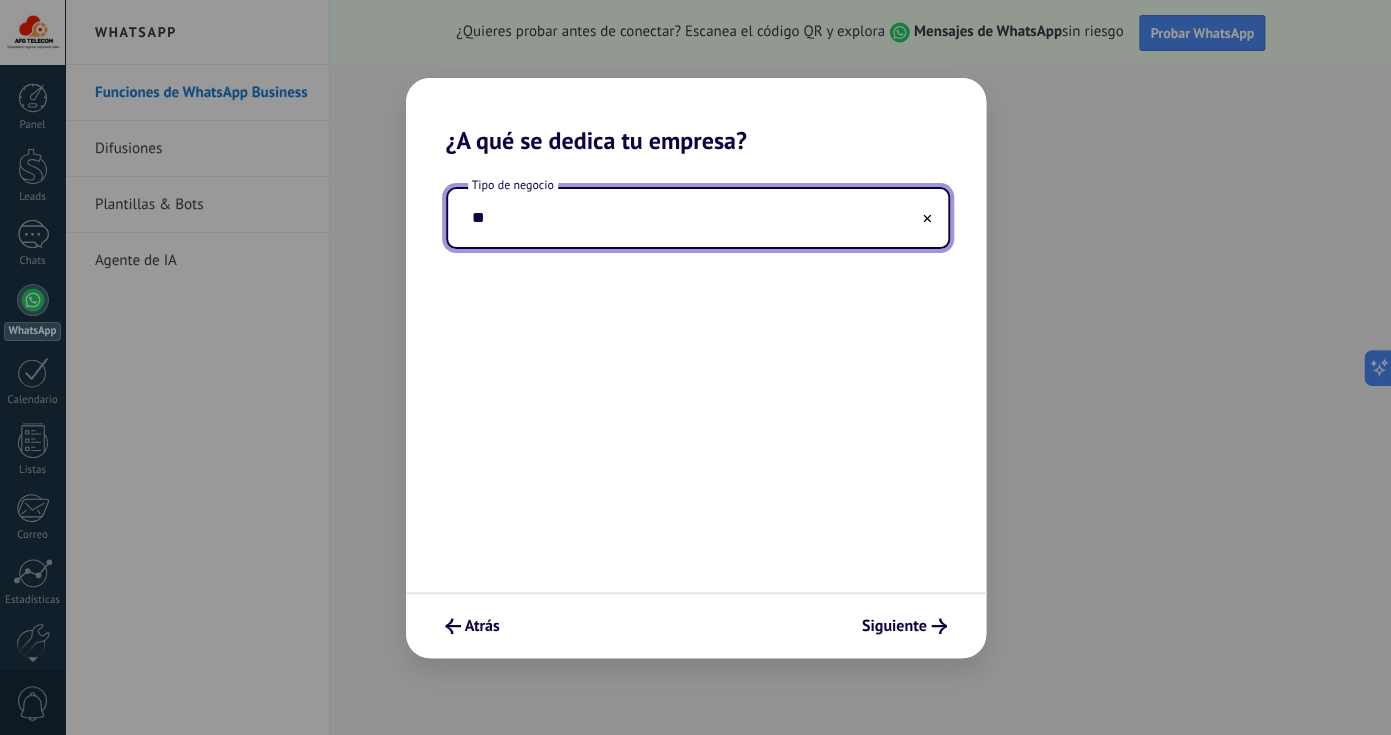 type on "*" 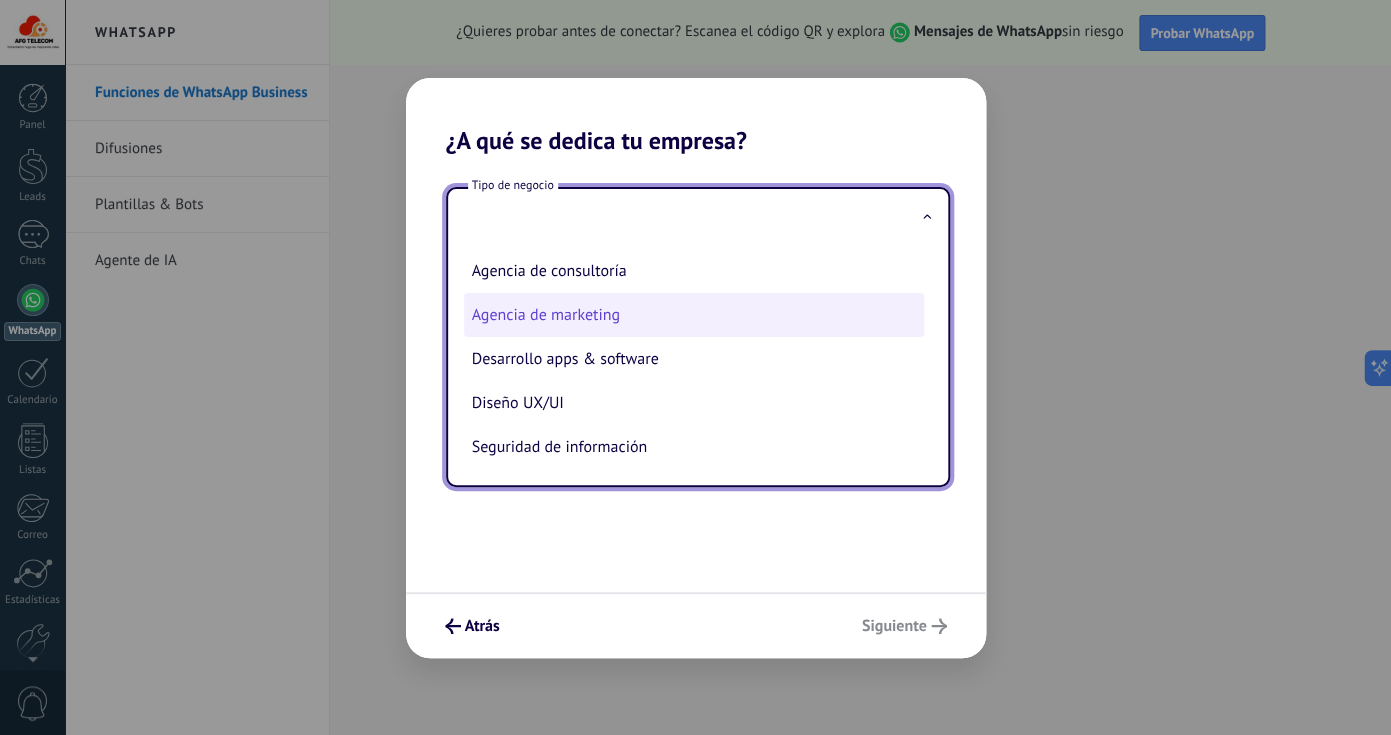 scroll, scrollTop: 0, scrollLeft: 0, axis: both 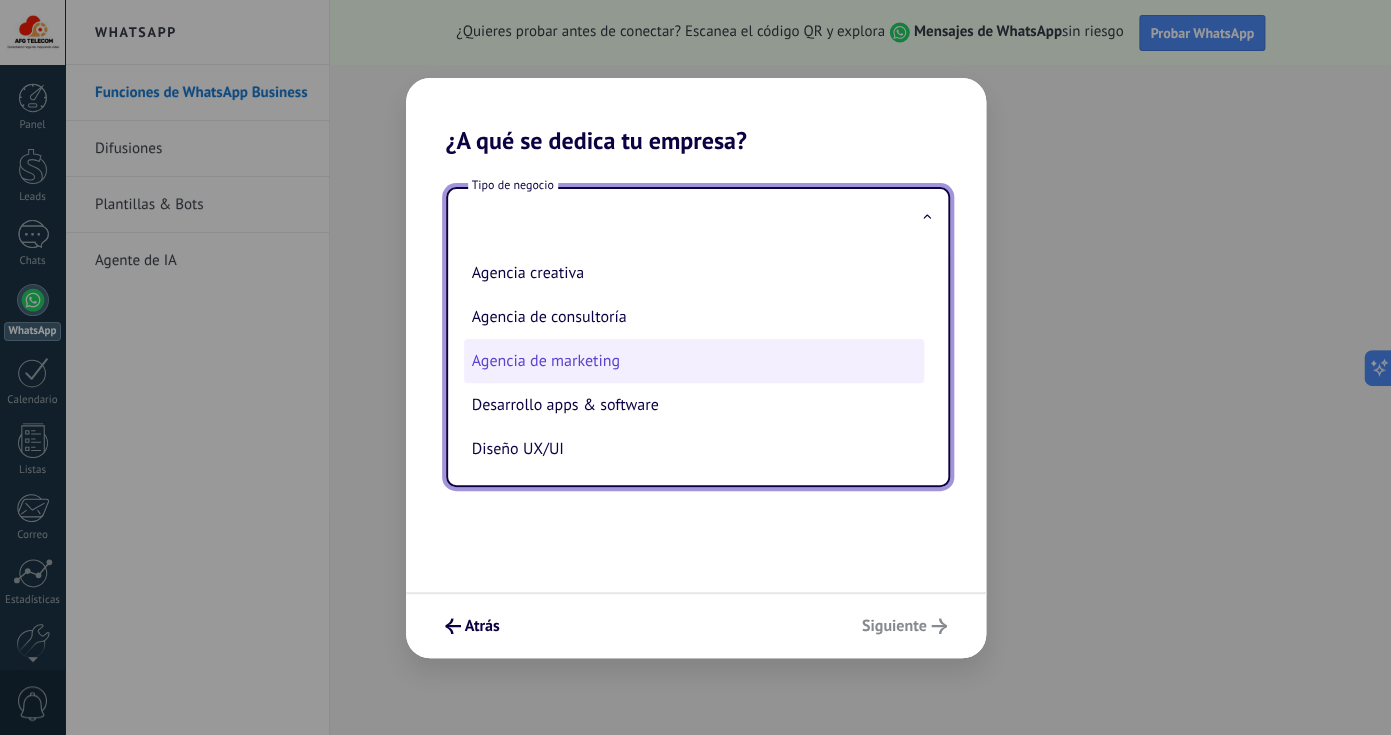 click on "Agencia de marketing" at bounding box center [694, 361] 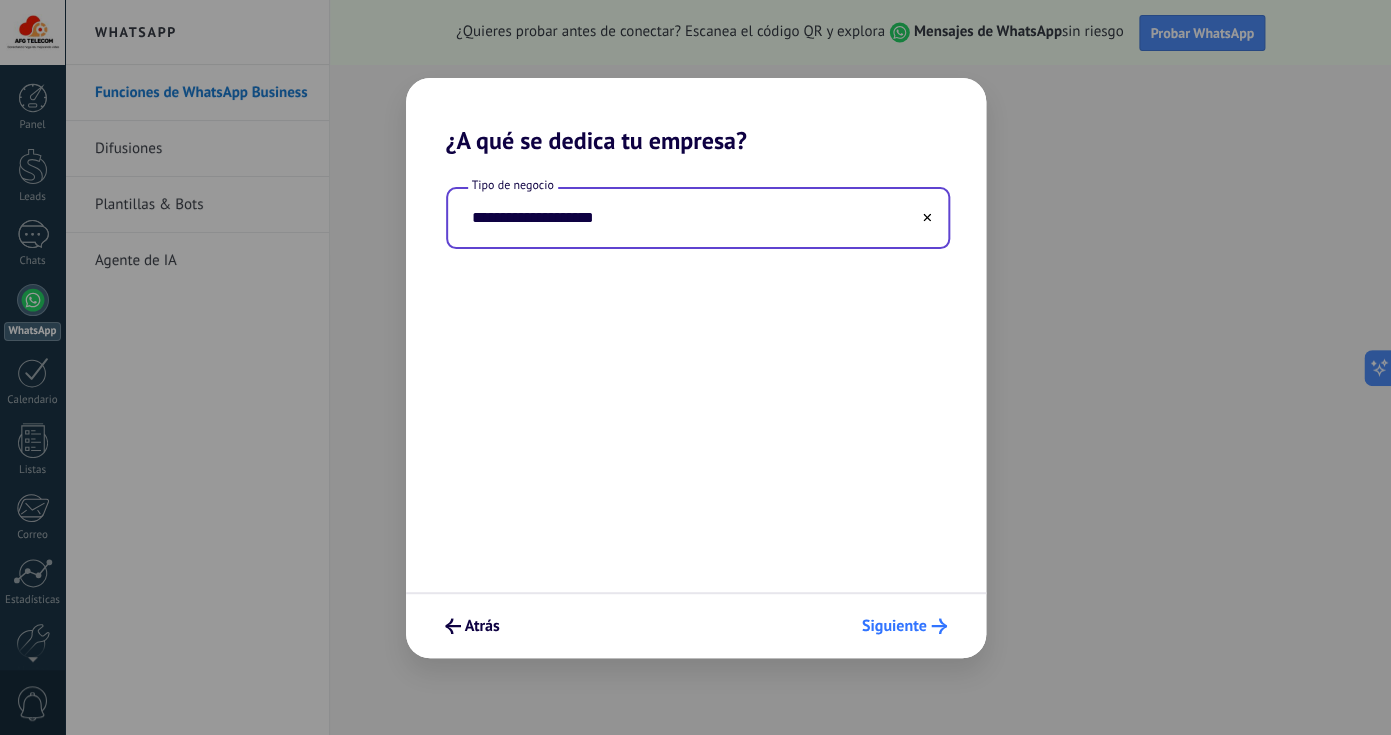 click on "Siguiente" at bounding box center (894, 626) 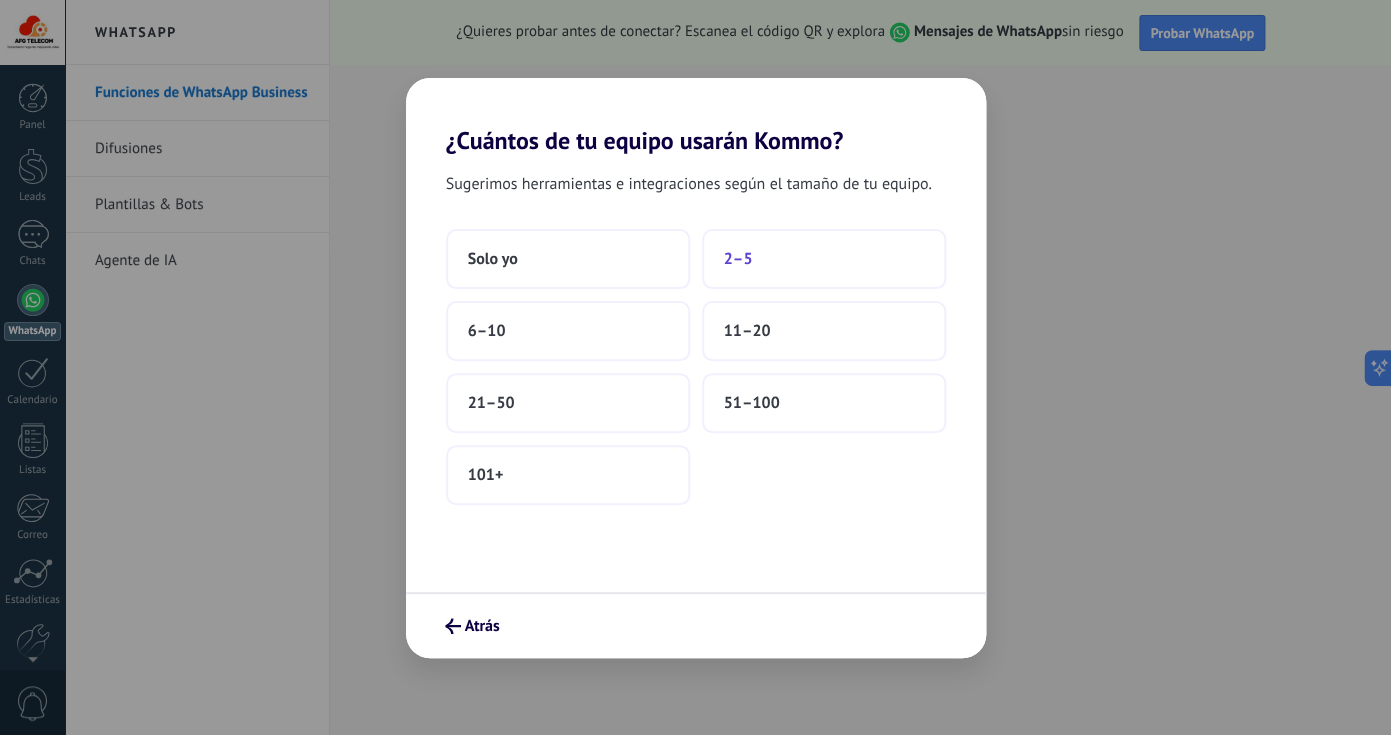 click on "2–5" at bounding box center (824, 259) 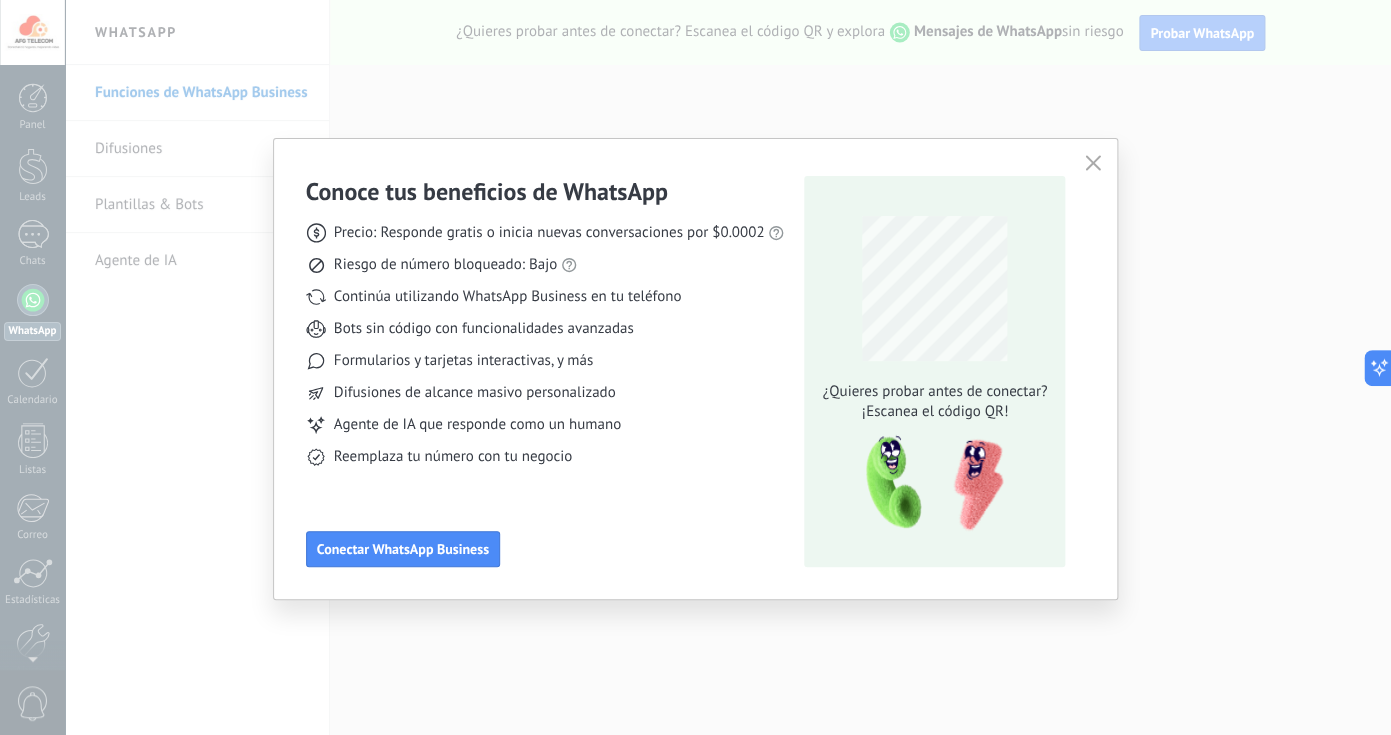 click 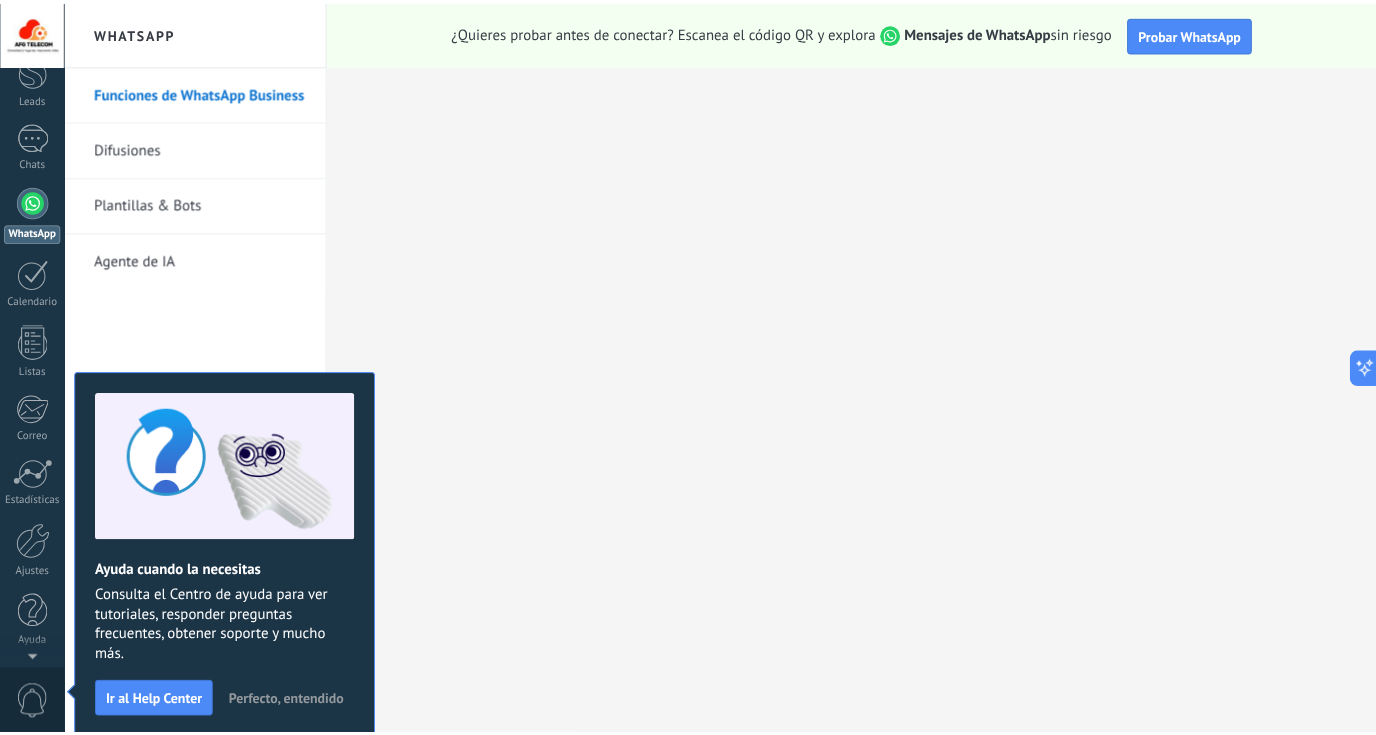 scroll, scrollTop: 0, scrollLeft: 0, axis: both 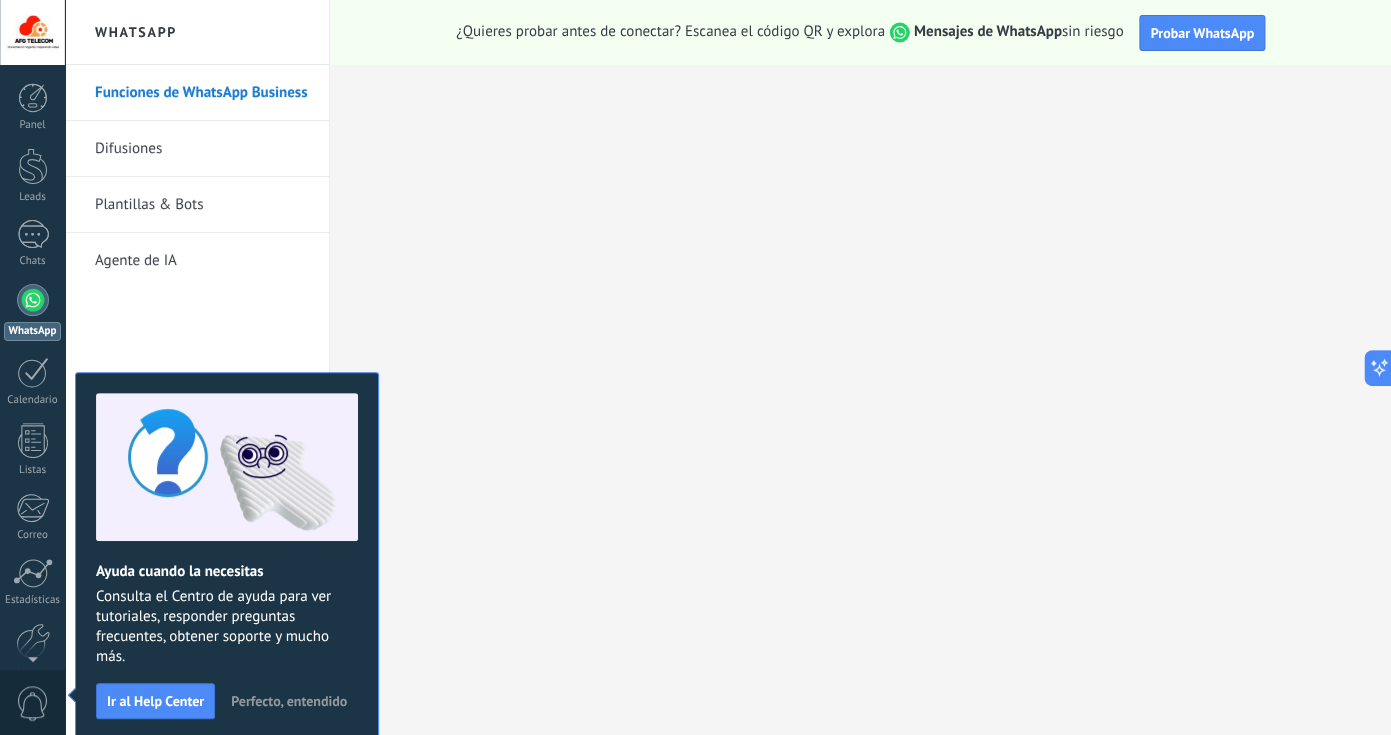 click on "Perfecto, entendido" at bounding box center (289, 701) 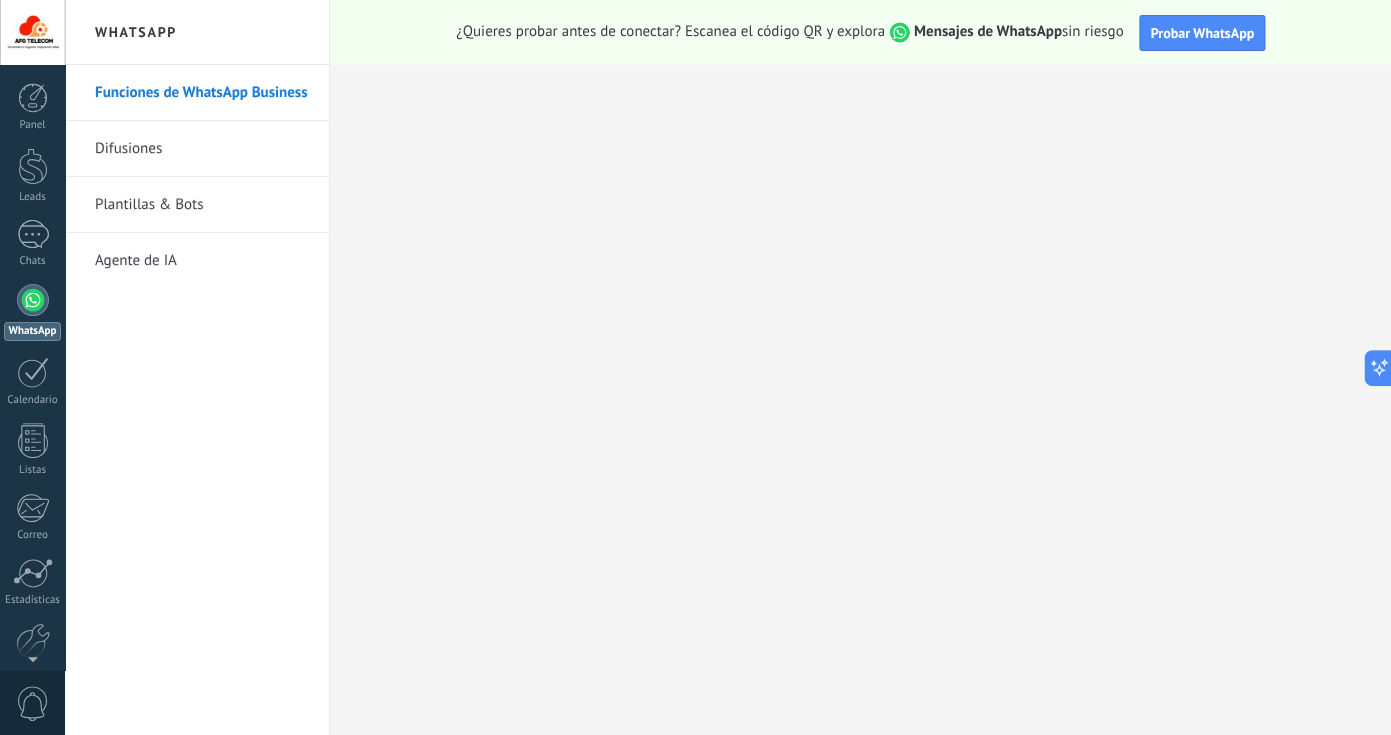 click at bounding box center [33, 300] 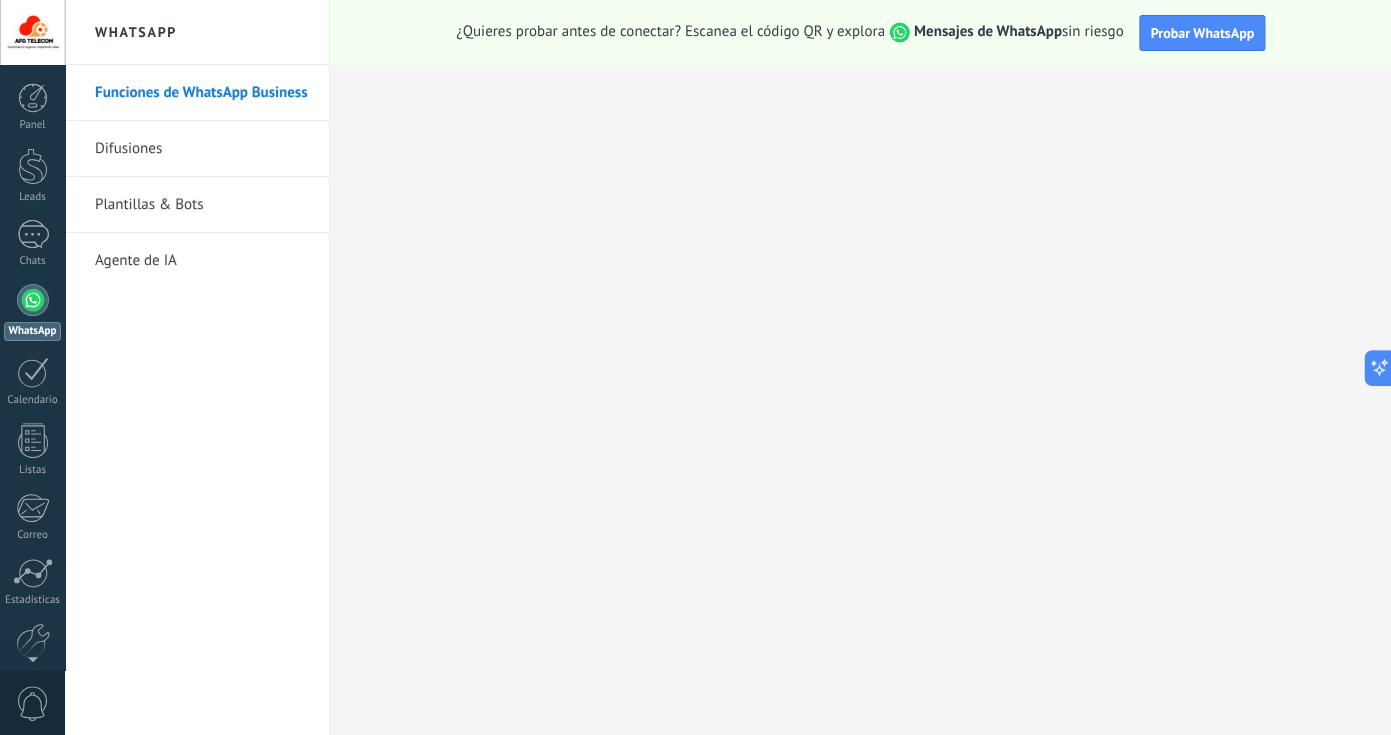 click on "Difusiones" at bounding box center (202, 149) 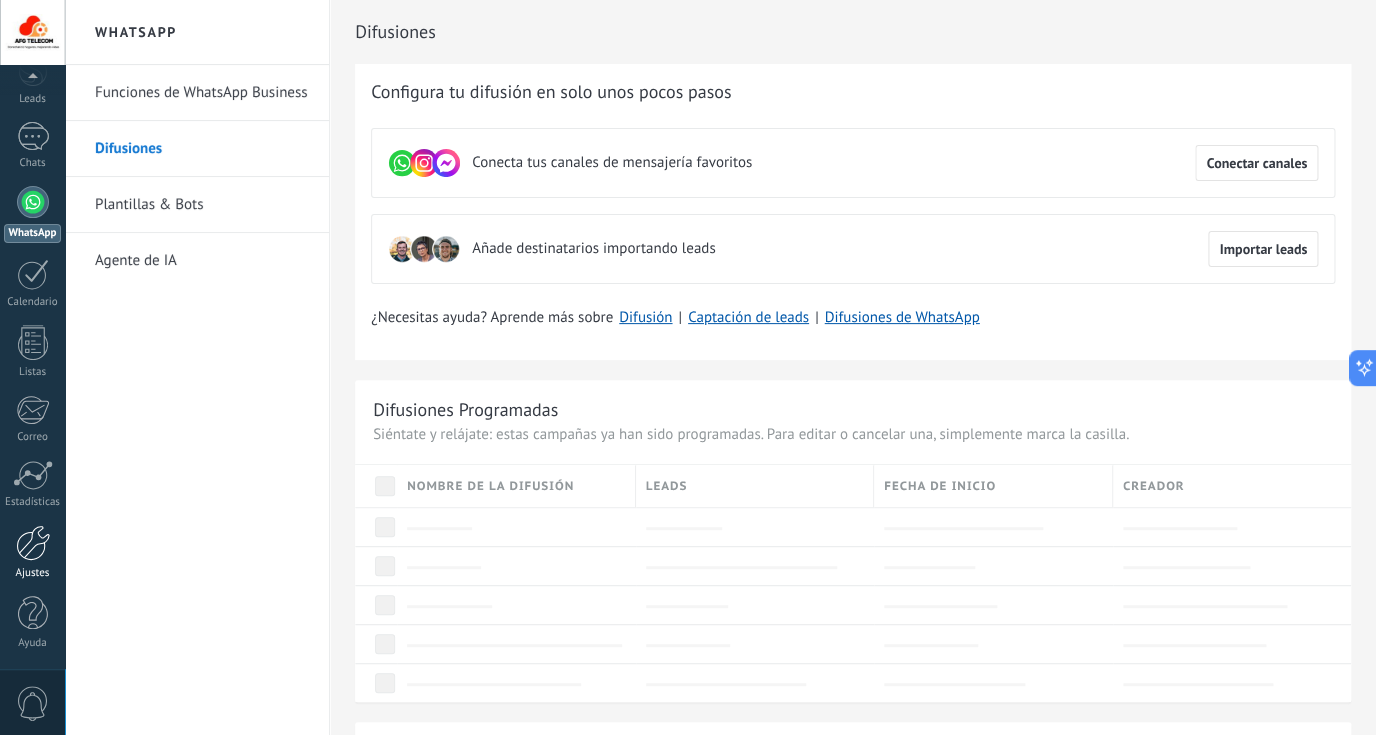 click at bounding box center [33, 543] 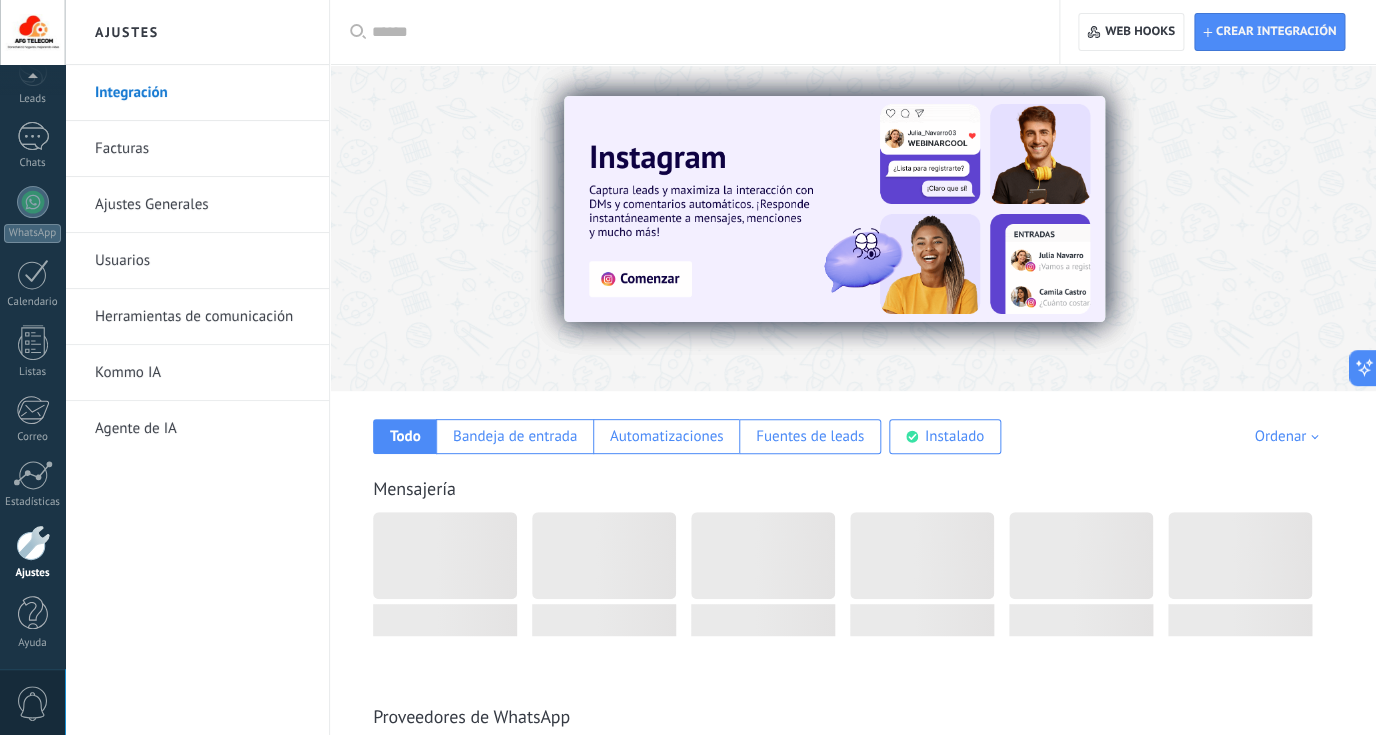 scroll, scrollTop: 99, scrollLeft: 0, axis: vertical 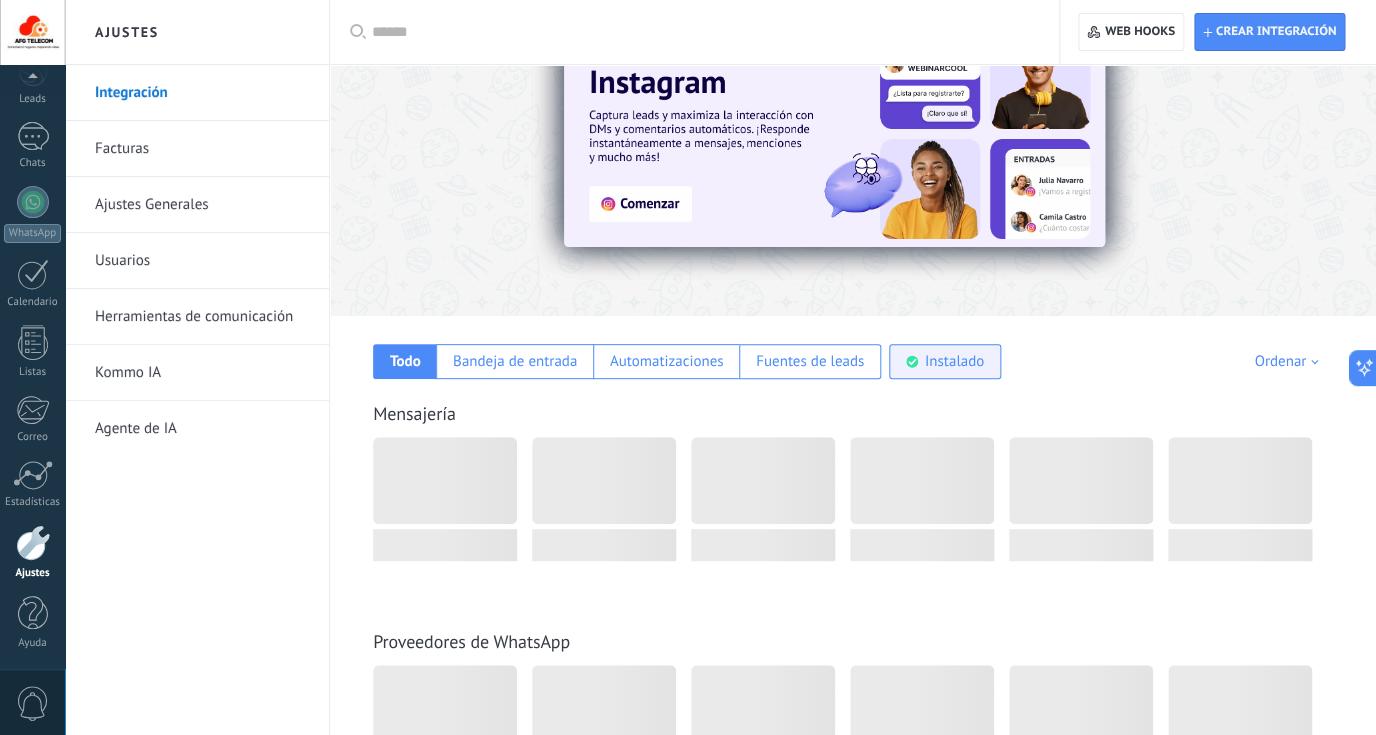 click on "Instalado" at bounding box center (945, 361) 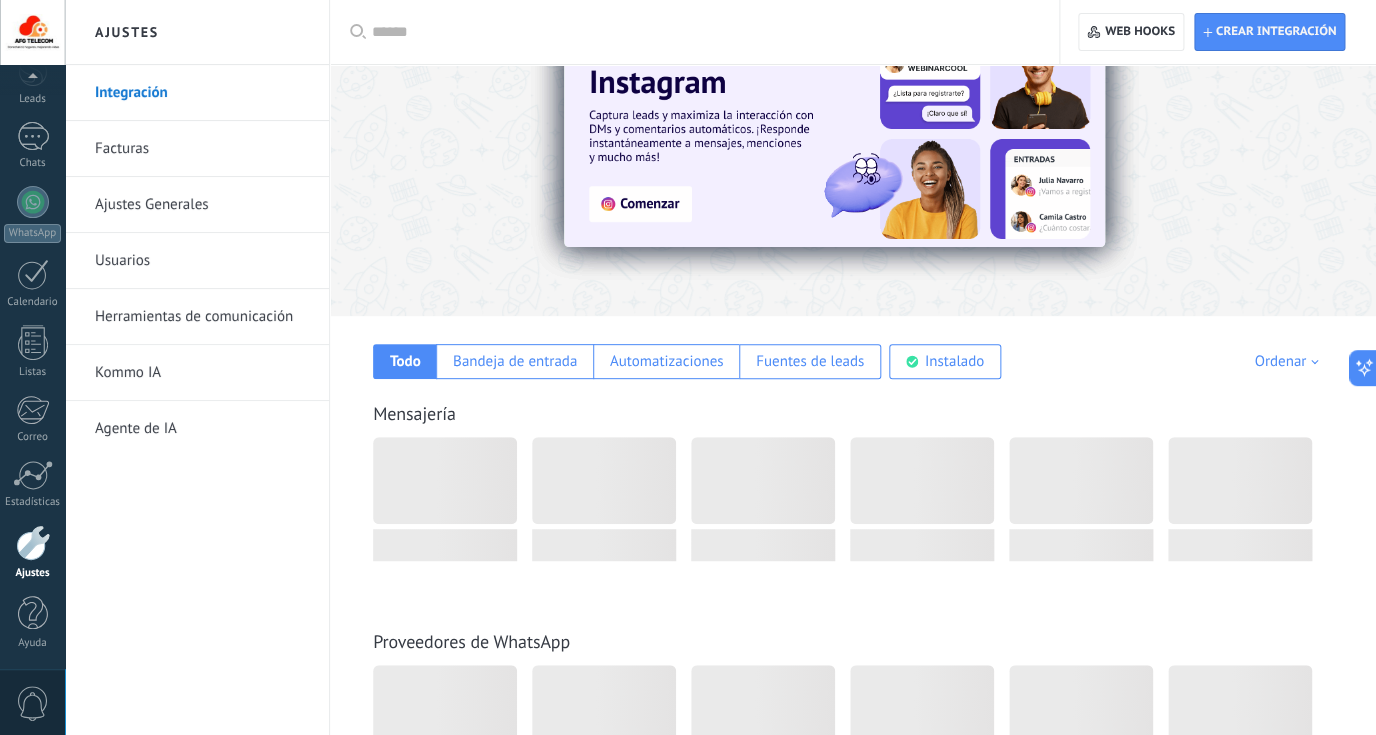 click on "Todo Bandeja de entrada Automatizaciones Fuentes de leads Instalado Mis contribuciones Ordenar Elegidos del equipo Tendencias Más popular Lo más nuevo primero" at bounding box center (853, 347) 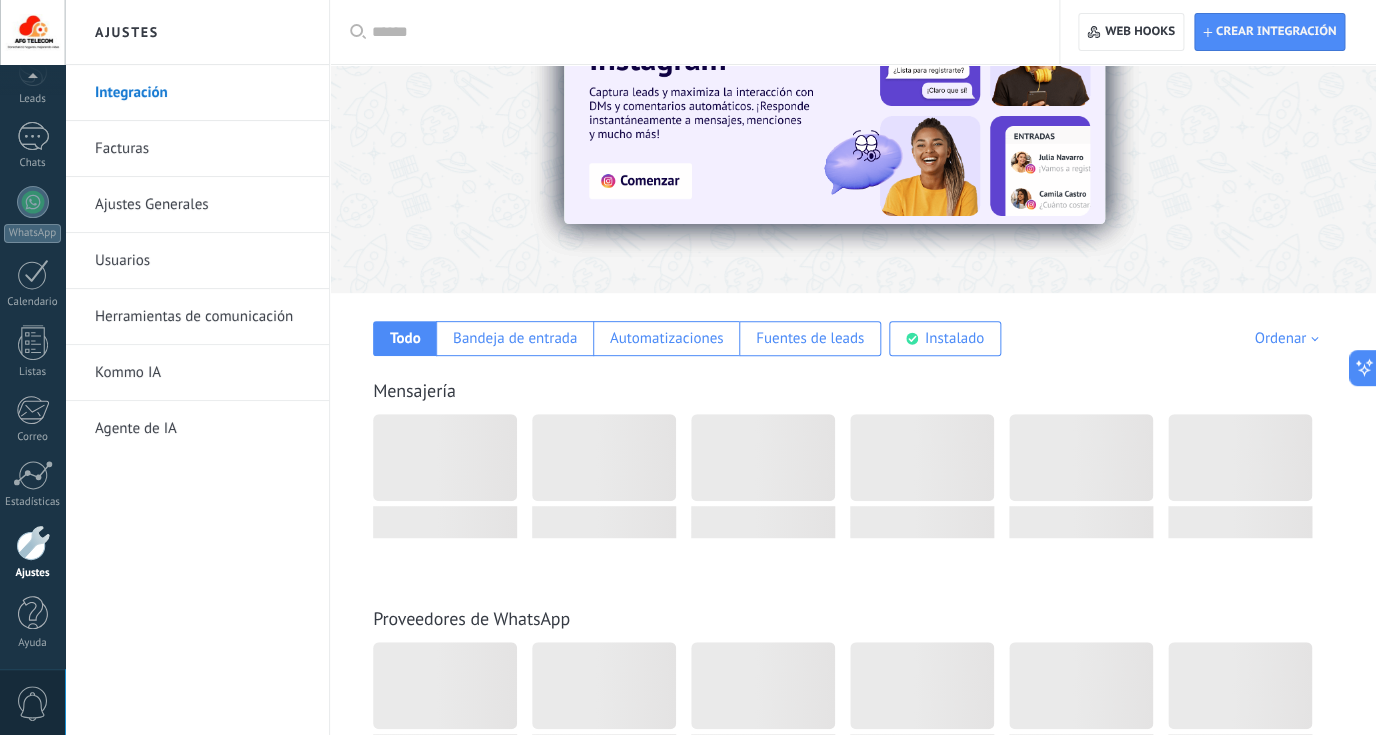 scroll, scrollTop: 113, scrollLeft: 0, axis: vertical 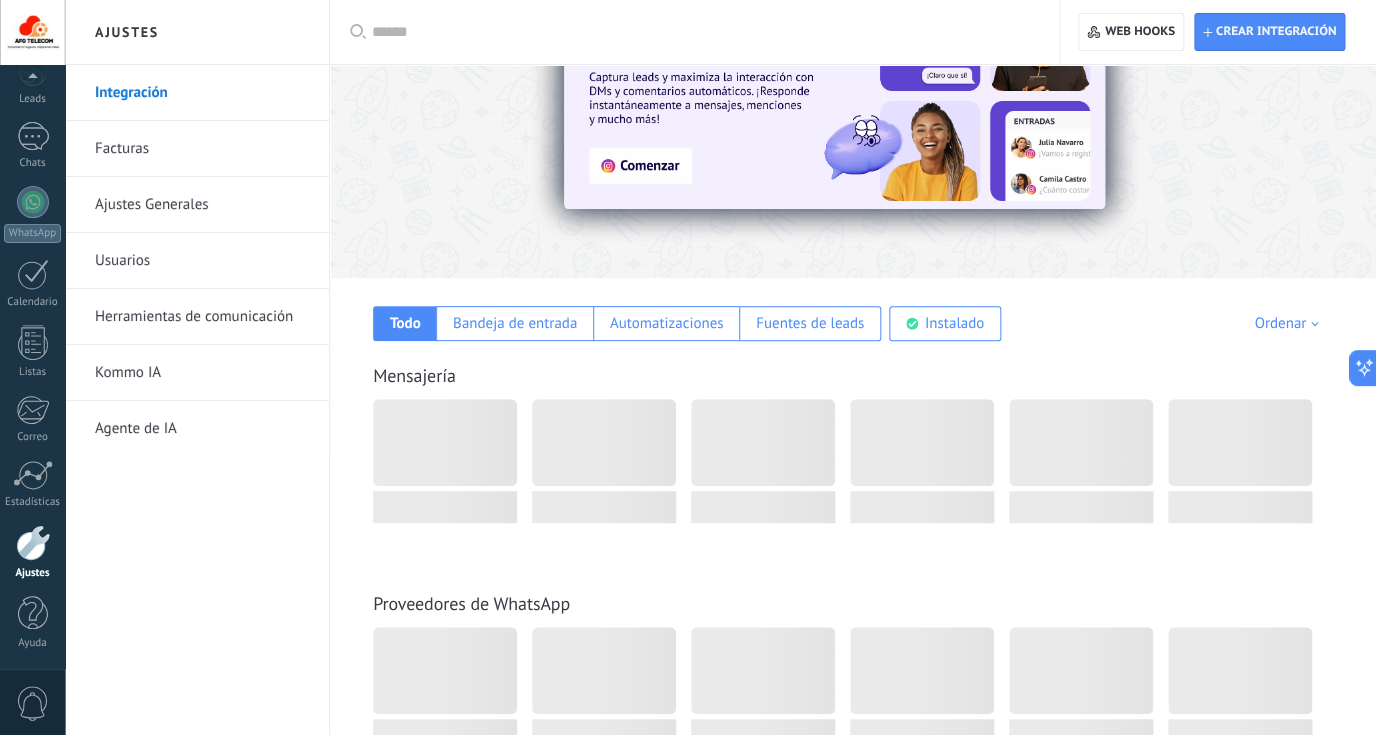 click on "Mensajería" at bounding box center (853, 375) 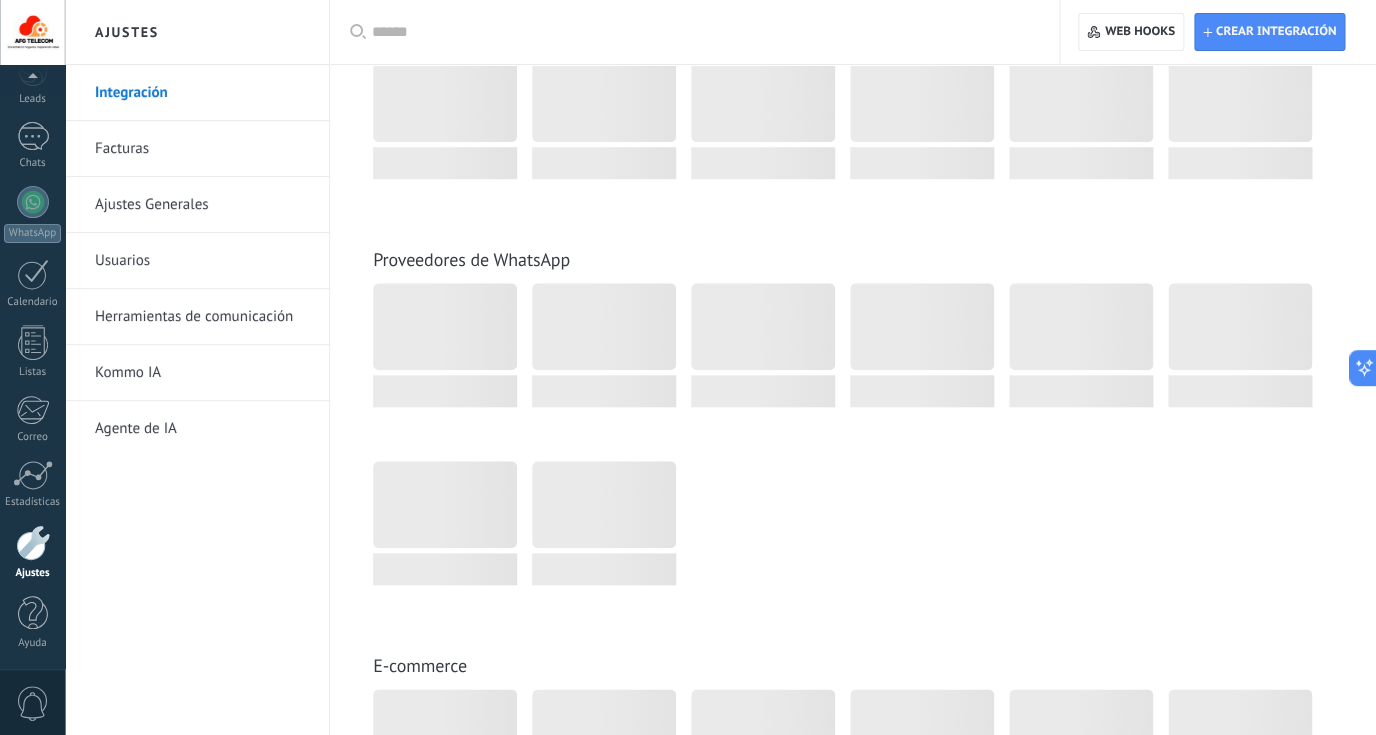 scroll, scrollTop: 0, scrollLeft: 0, axis: both 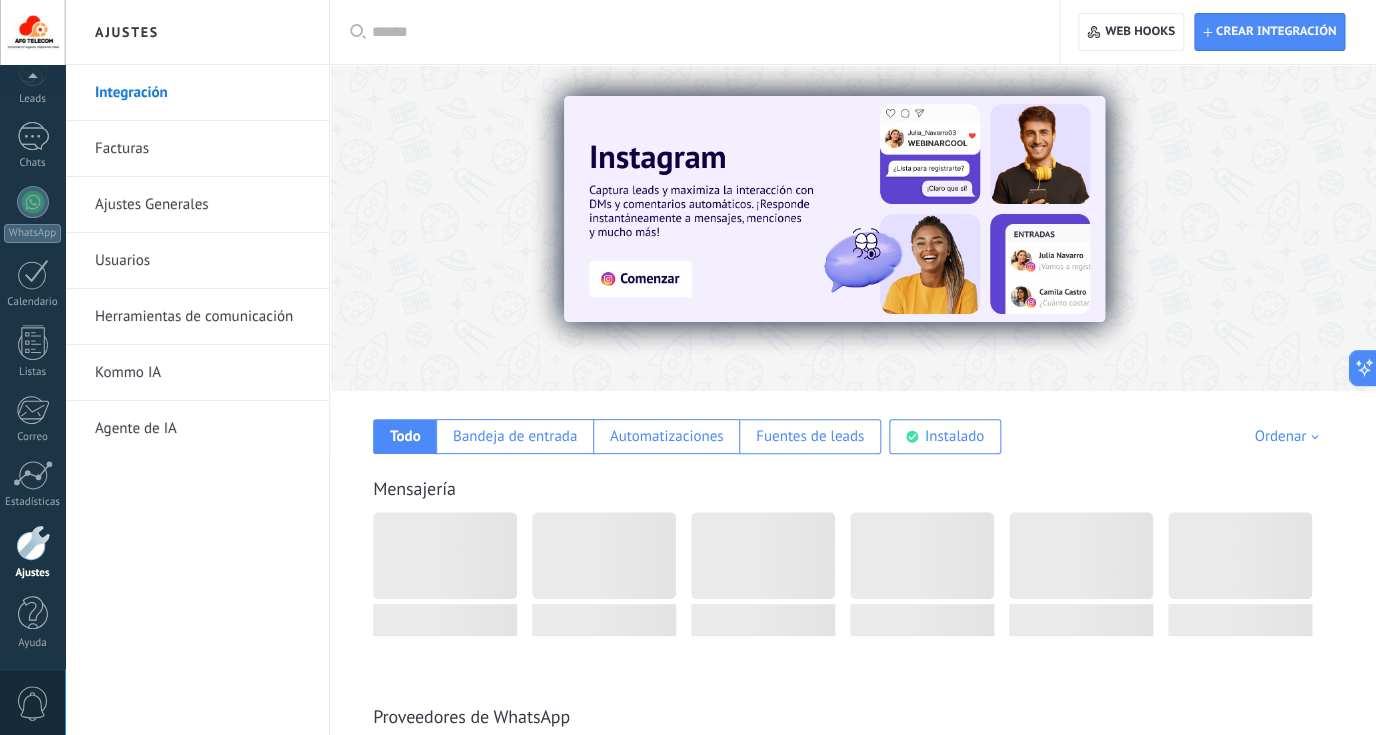 click on "Facturas" at bounding box center [202, 149] 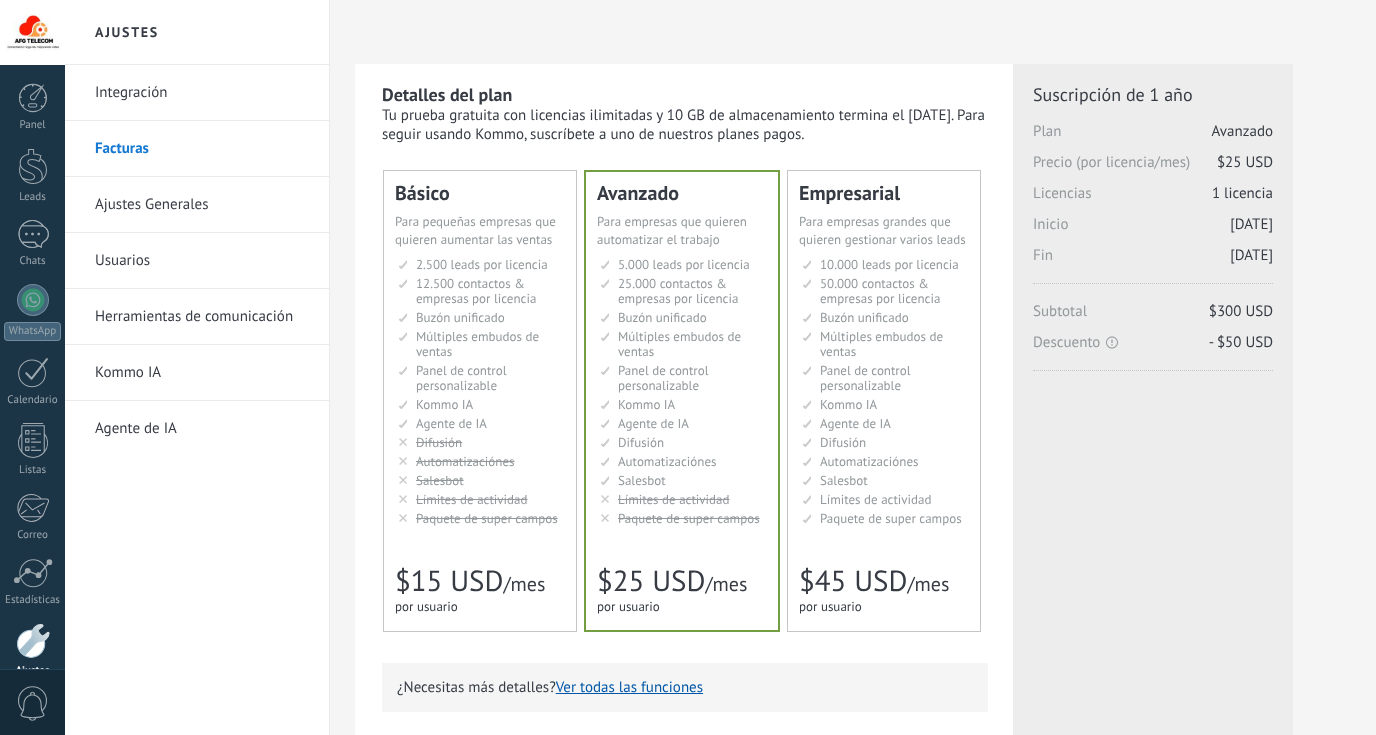 scroll, scrollTop: 0, scrollLeft: 0, axis: both 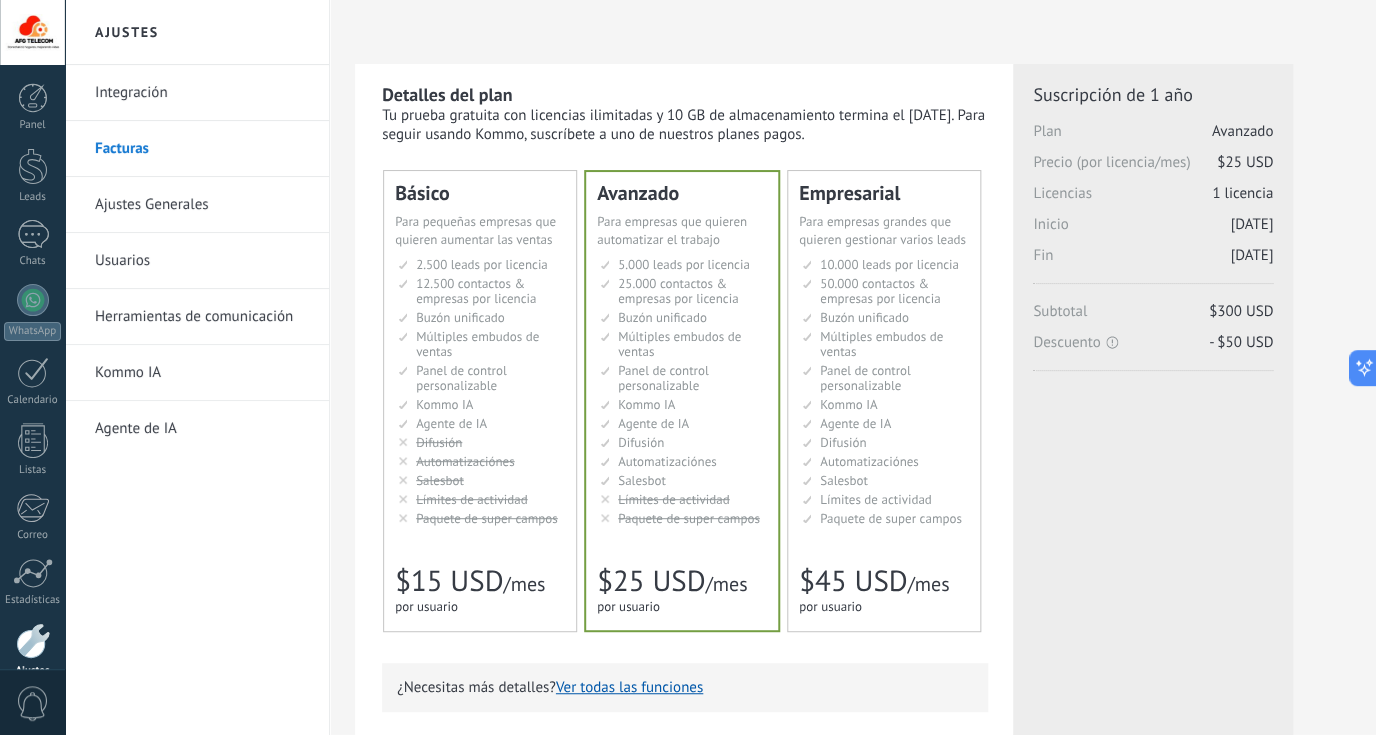 click on "Licencias adicionales
Plan
Avanzado
Precio (por licencia/mes)
$25 USD
Nuevas licencias
1 licencia
Periodo
364 días
(hasta
[DATE] )
Subtotal
$250 USD
El precio final se recalcula en función de los días restantes en tu suscripción.
Actualización de plan
Nuevo plan
Avanzado
Precio (por licencia/mes)
$25 USD
Licencias
1 licencia
Periodo
364 días
(hasta
[DATE] )" at bounding box center [1153, 313] 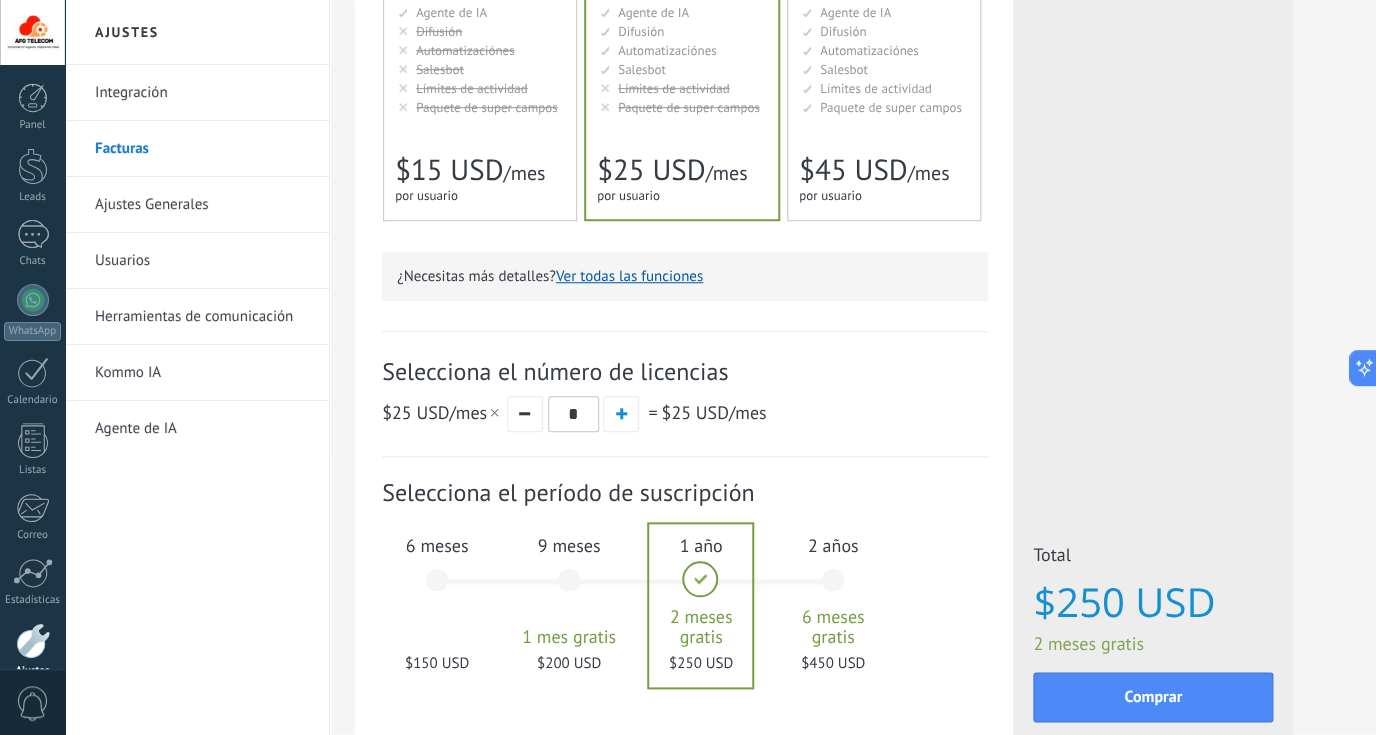 scroll, scrollTop: 551, scrollLeft: 0, axis: vertical 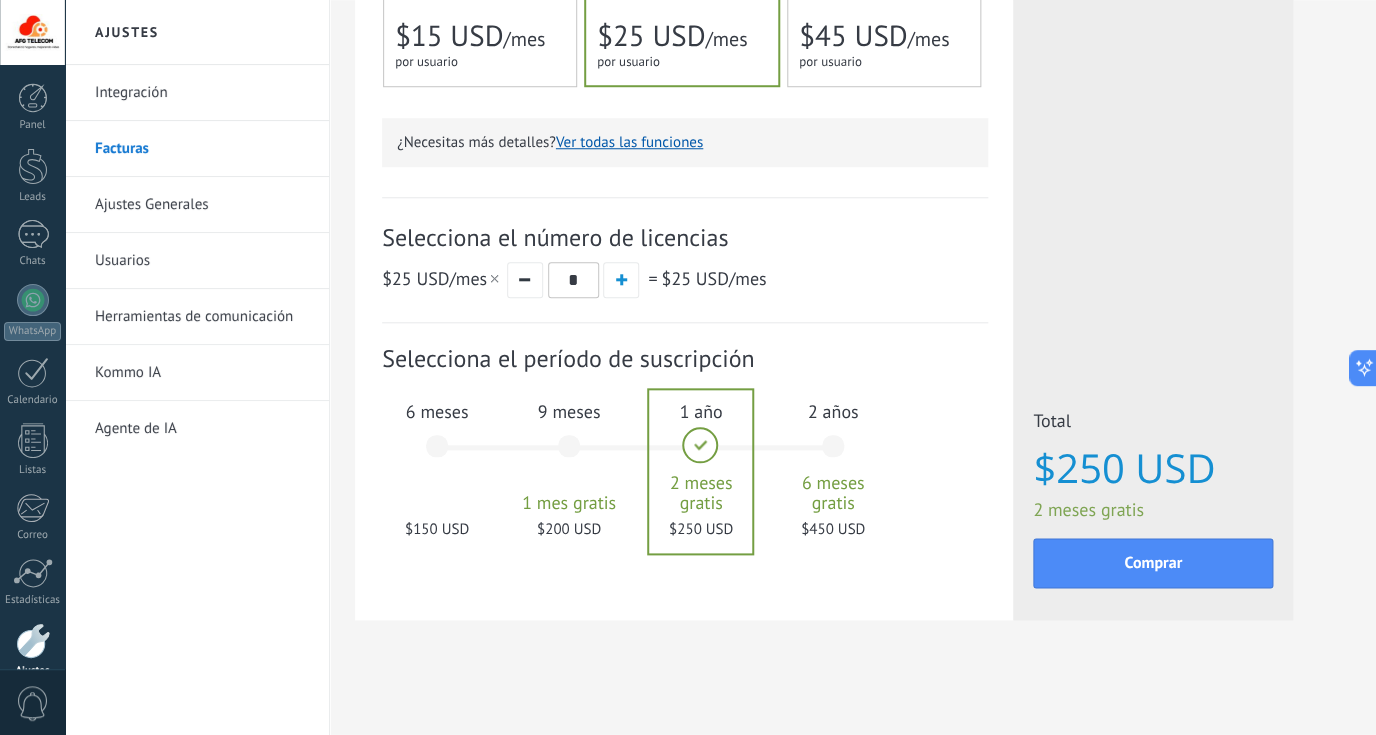 click on "6 meses
$150 USD" at bounding box center [437, 455] 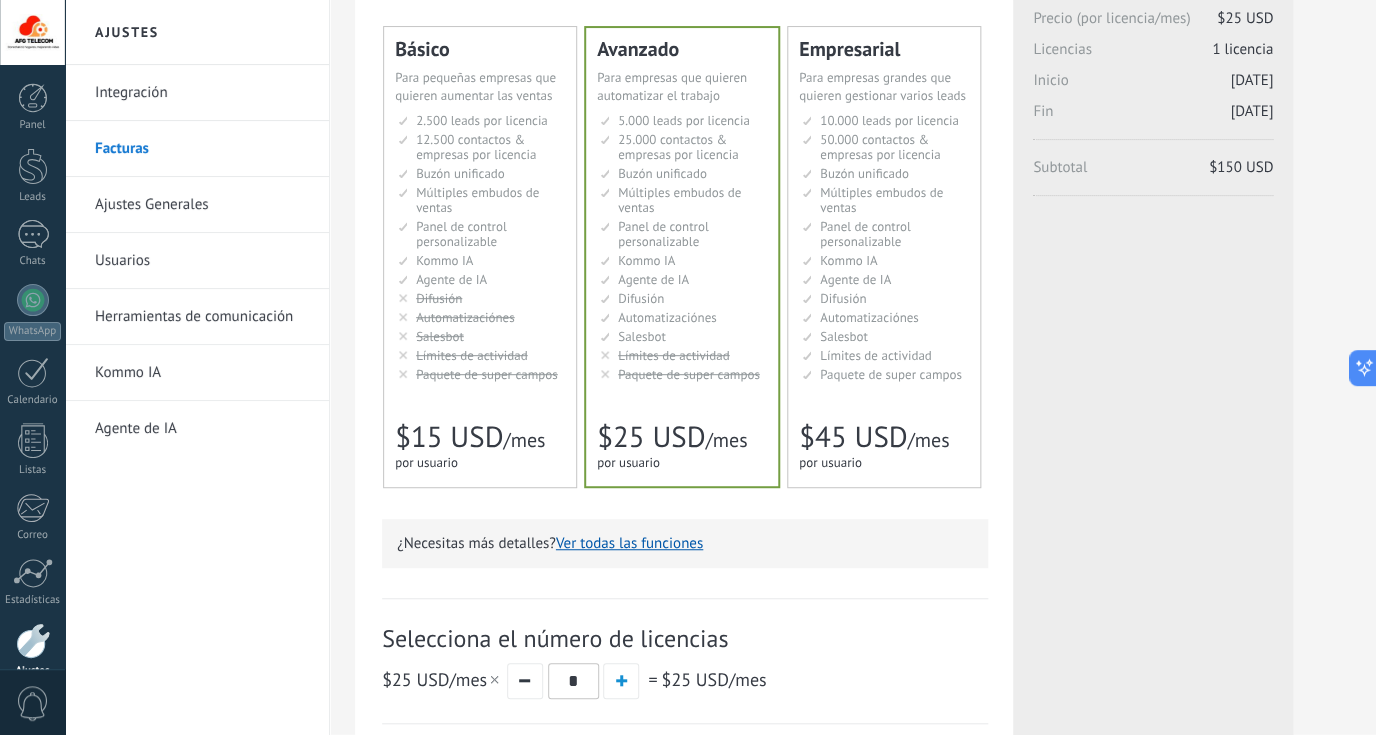 scroll, scrollTop: 0, scrollLeft: 0, axis: both 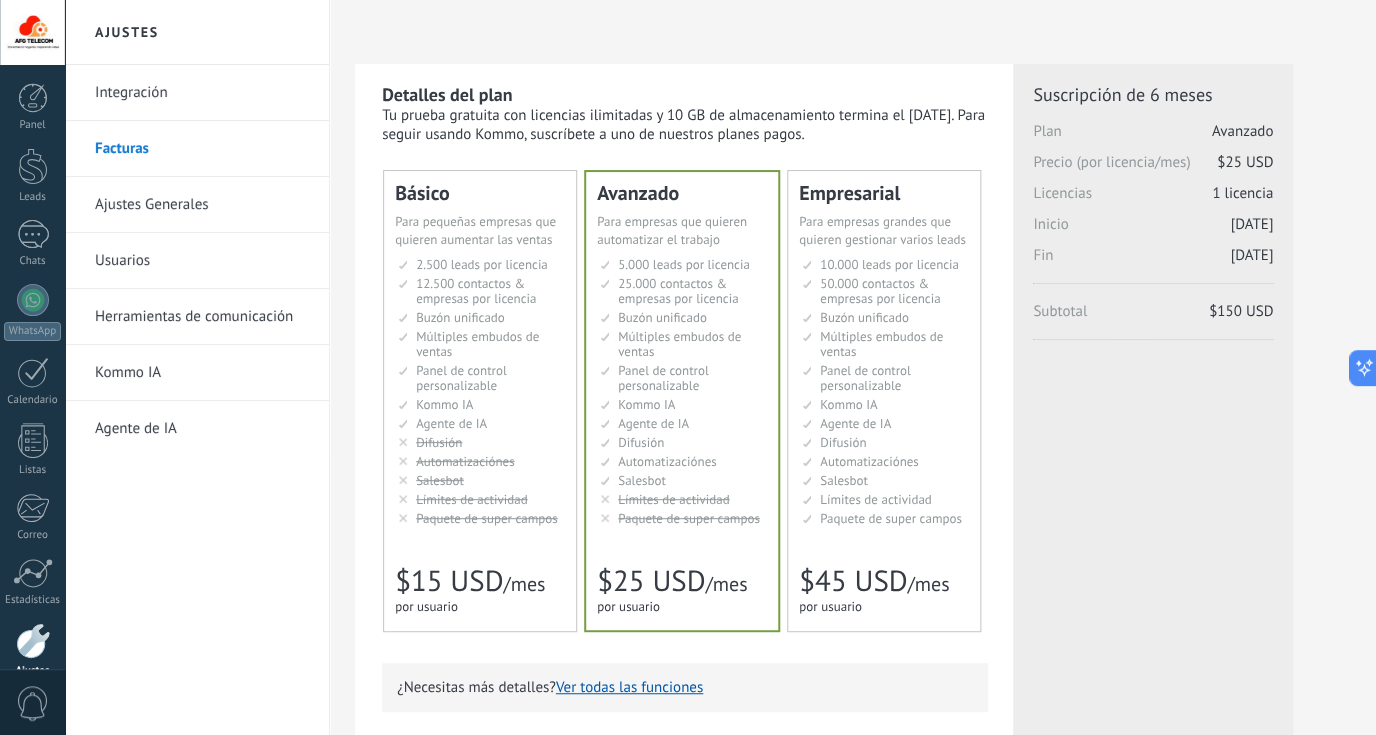 click on "Licencias adicionales
Plan
Avanzado
Precio (por licencia/mes)
$25 USD
Nuevas licencias
1 licencia
Periodo
183 días
(hasta
[DATE] )
Subtotal
$150 USD
El precio final se recalcula en función de los días restantes en tu suscripción.
Actualización de plan
Nuevo plan
Avanzado
Precio (por licencia/mes)
$25 USD
Licencias
1 licencia
Periodo
183 días
(hasta
[DATE] )" at bounding box center (1153, 313) 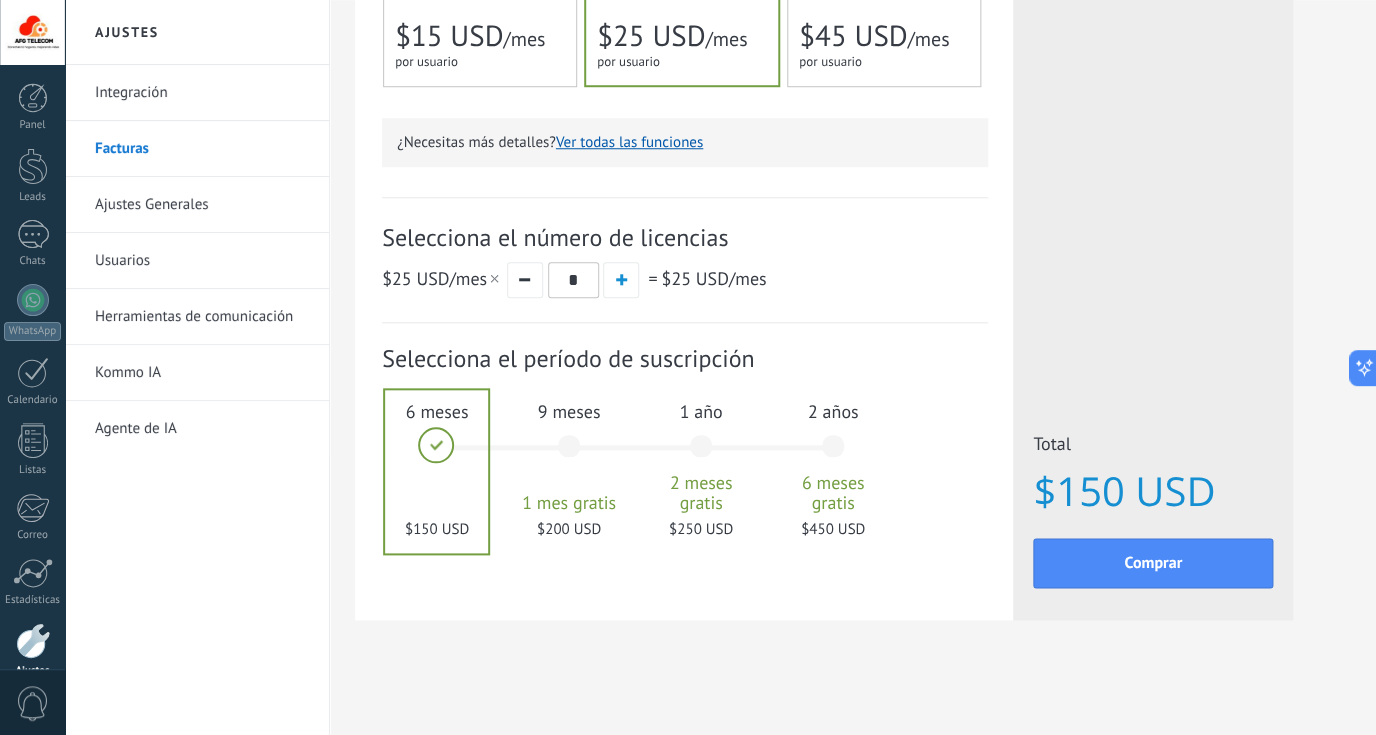 click on "9 meses
1 mes gratis
$200 USD" at bounding box center [569, 455] 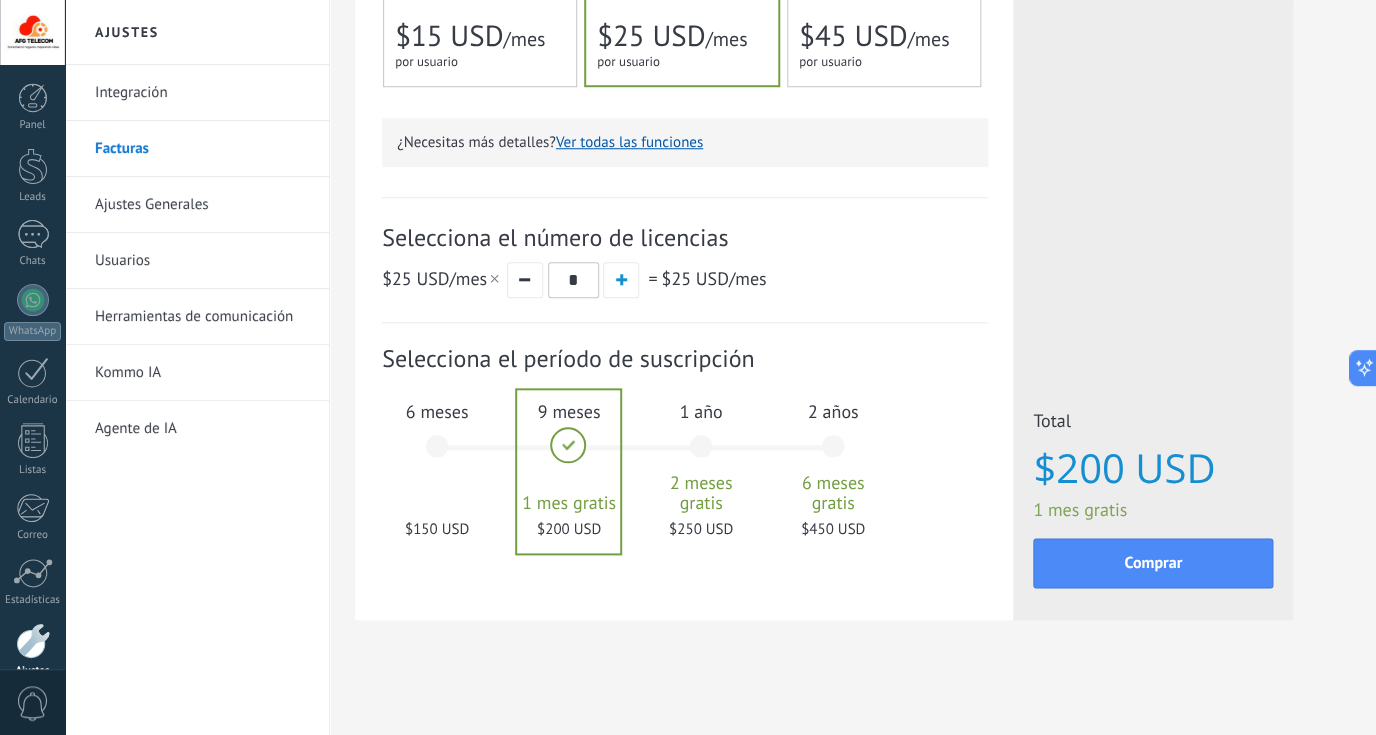 click on "1 año
2 meses gratis
$250 USD" at bounding box center (701, 455) 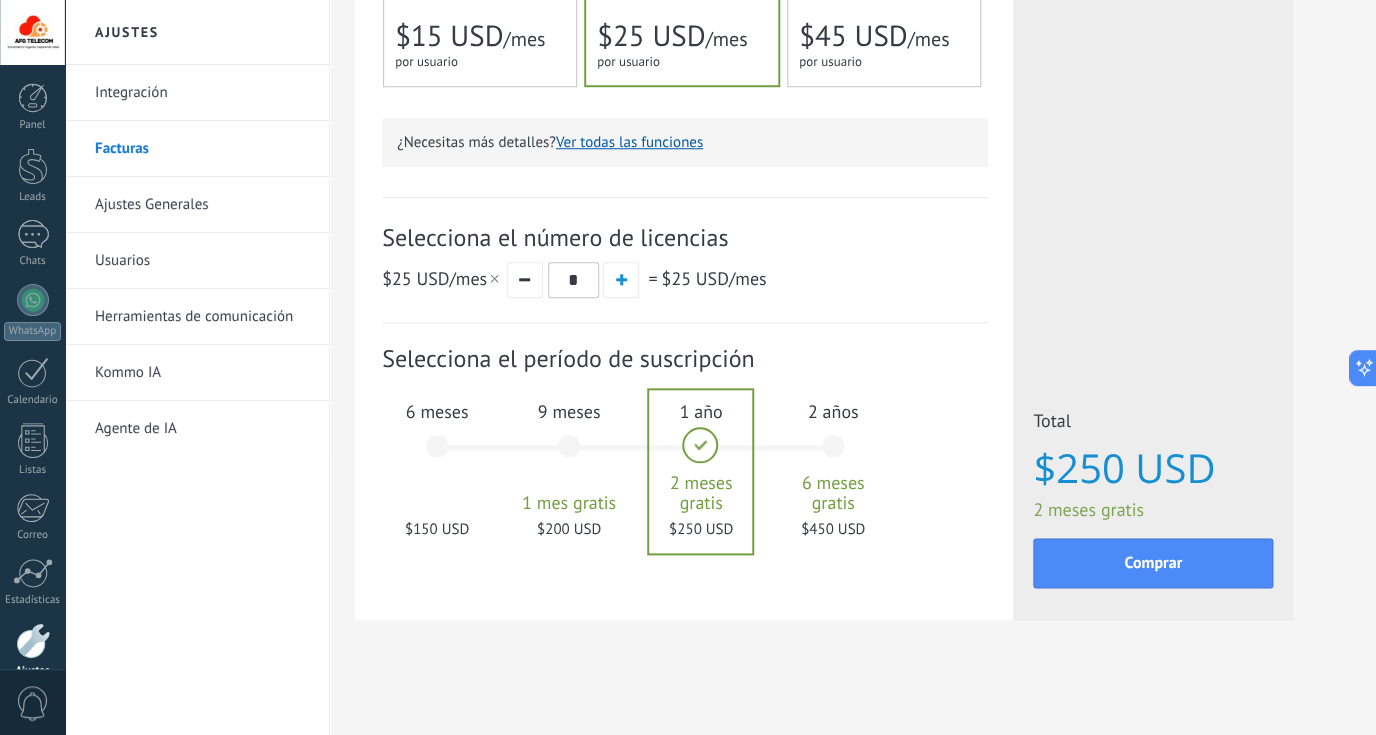 click on "2 años
6 meses gratis
$450 USD" at bounding box center (833, 455) 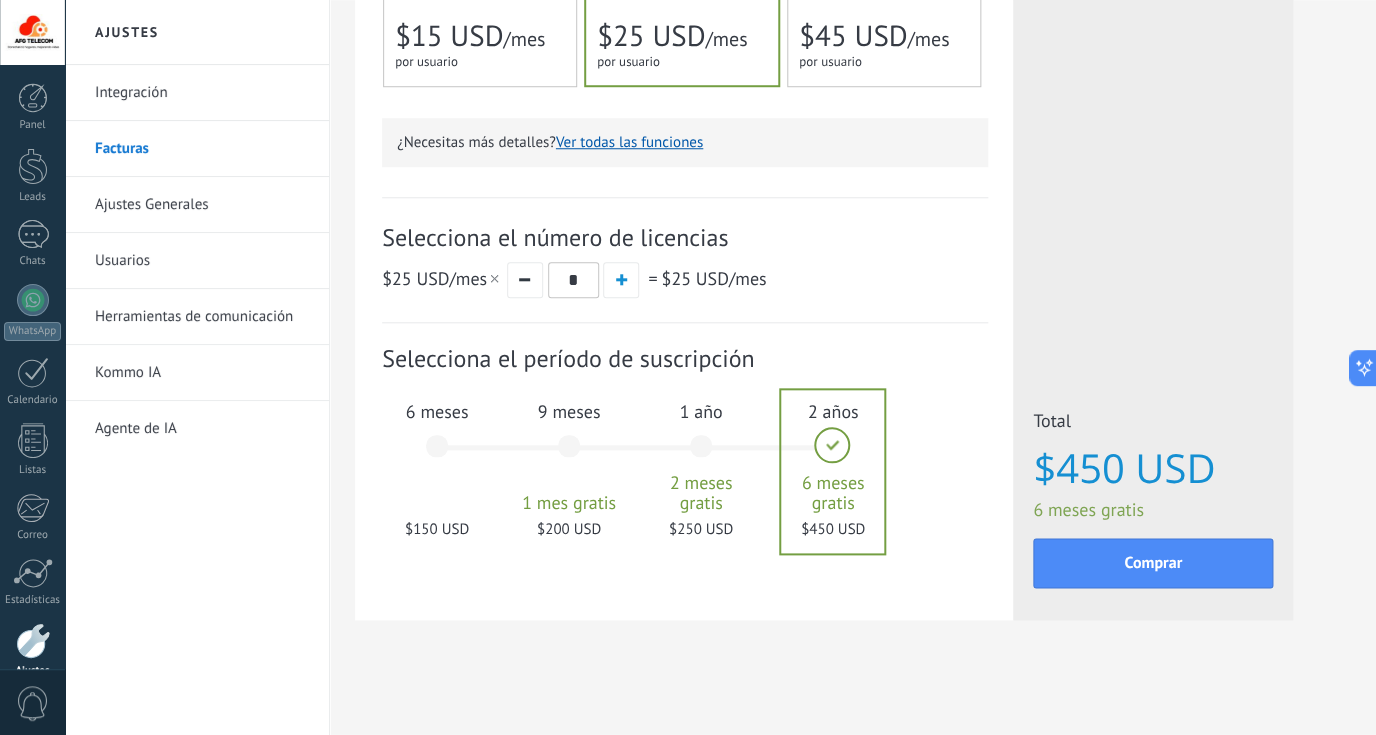 click on "1 año
2 meses gratis
$250 USD" at bounding box center [701, 455] 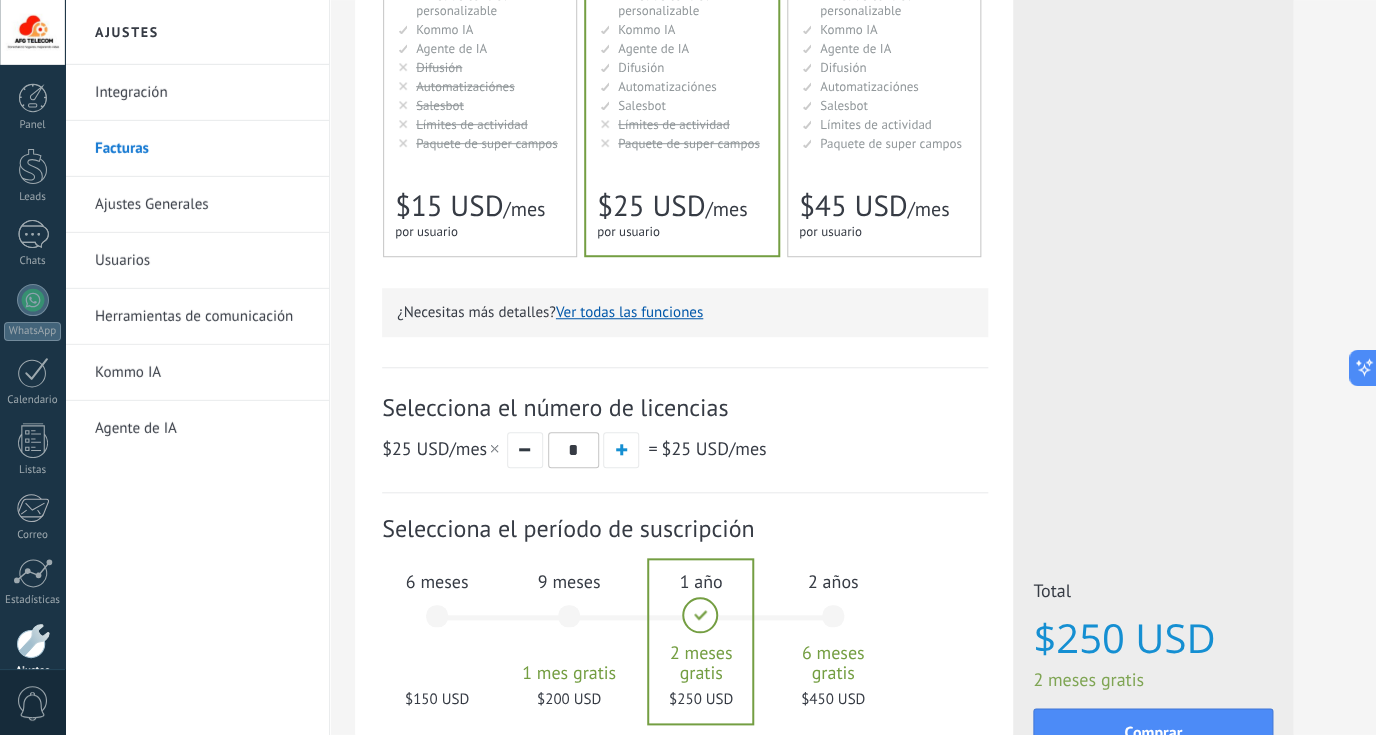 scroll, scrollTop: 0, scrollLeft: 0, axis: both 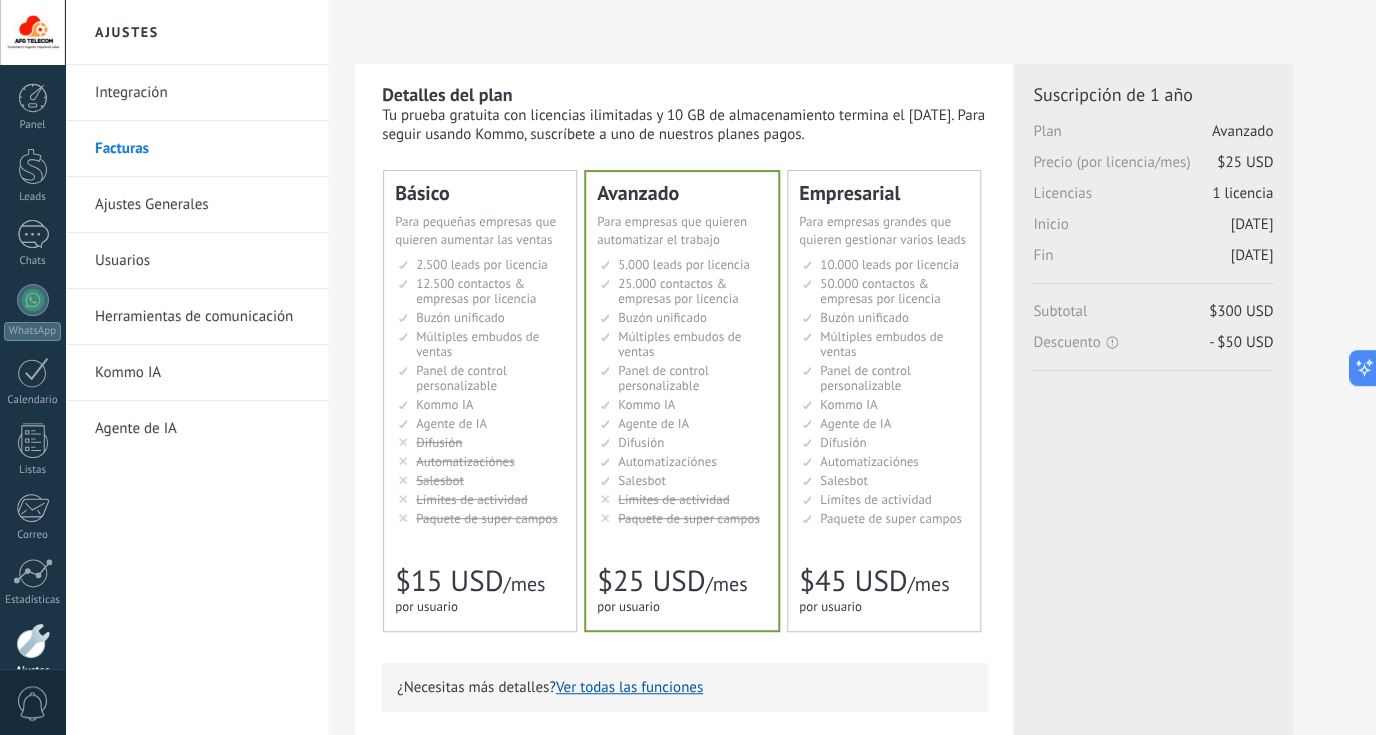 click on "Múltiples embudos de ventas" at bounding box center (477, 344) 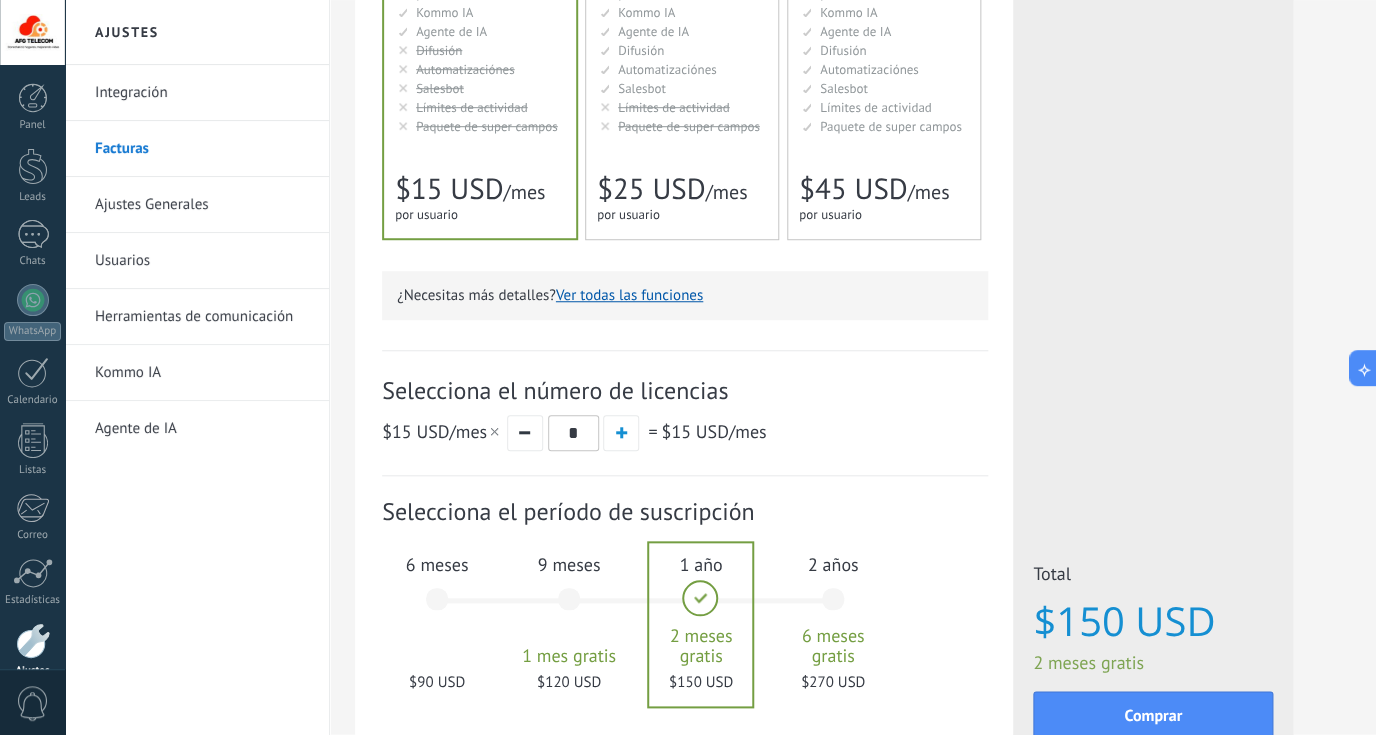 scroll, scrollTop: 286, scrollLeft: 0, axis: vertical 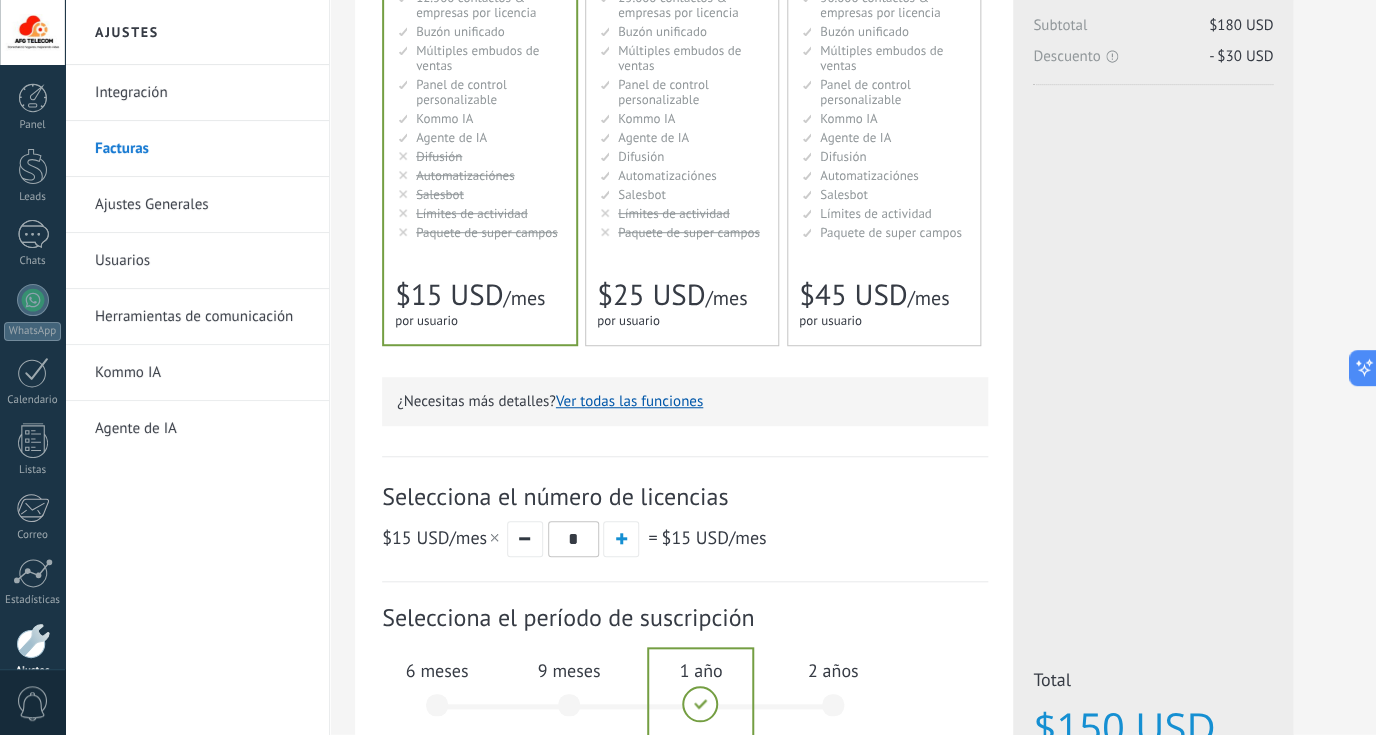 click on "6 meses" at bounding box center [437, 670] 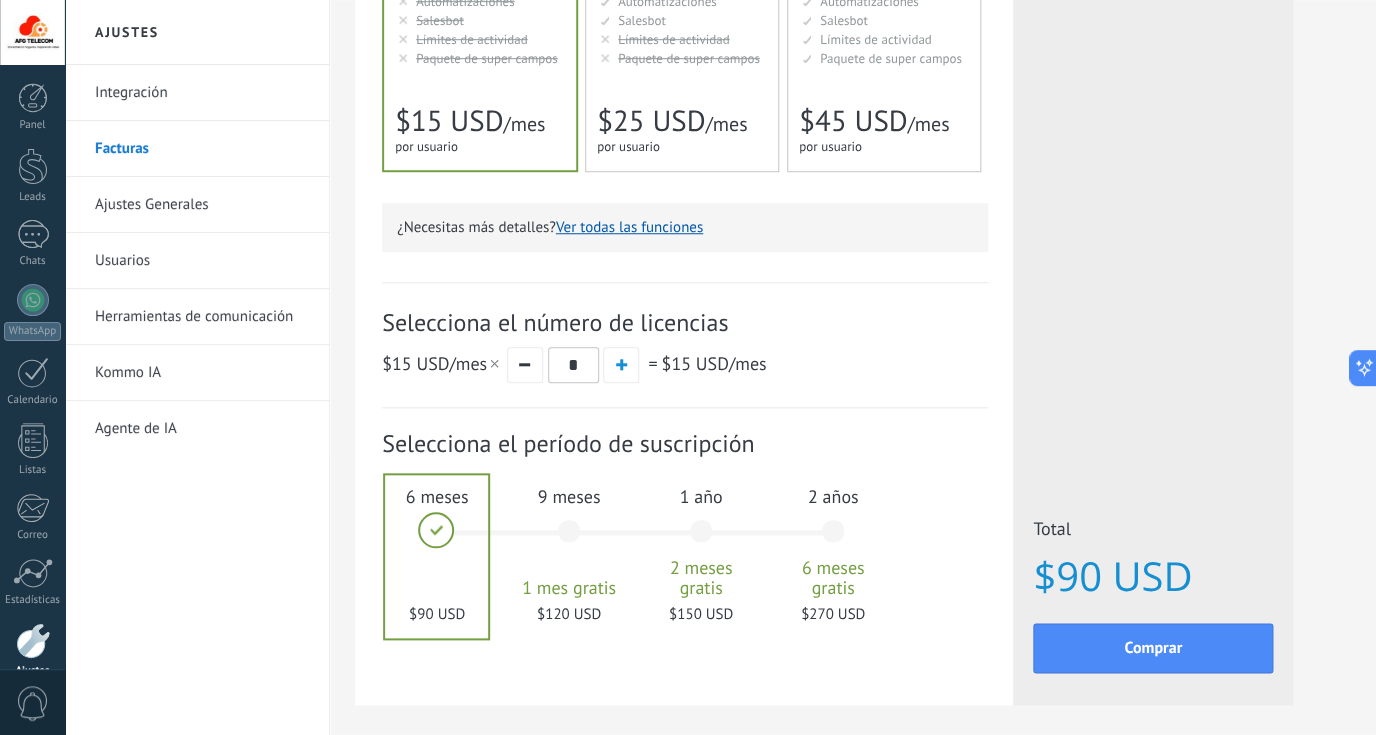 scroll, scrollTop: 469, scrollLeft: 0, axis: vertical 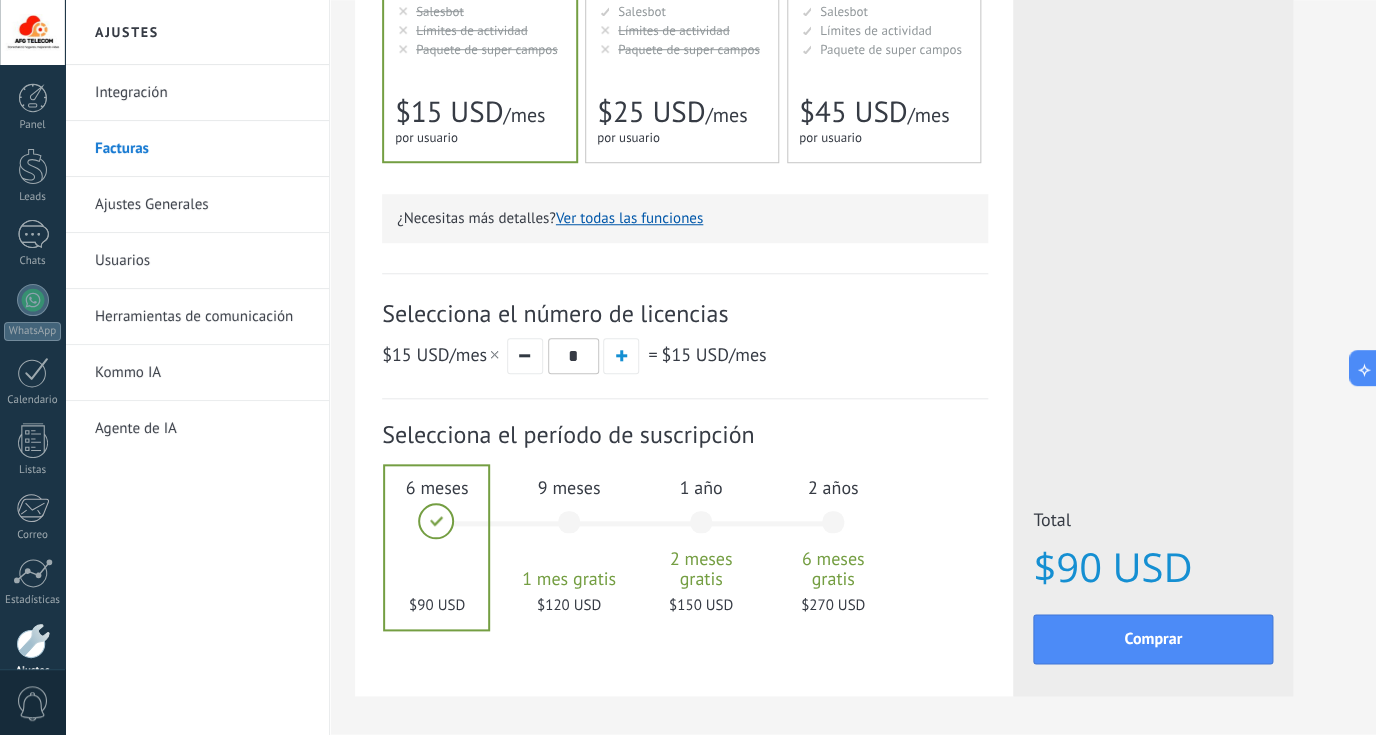drag, startPoint x: 399, startPoint y: 227, endPoint x: 555, endPoint y: 227, distance: 156 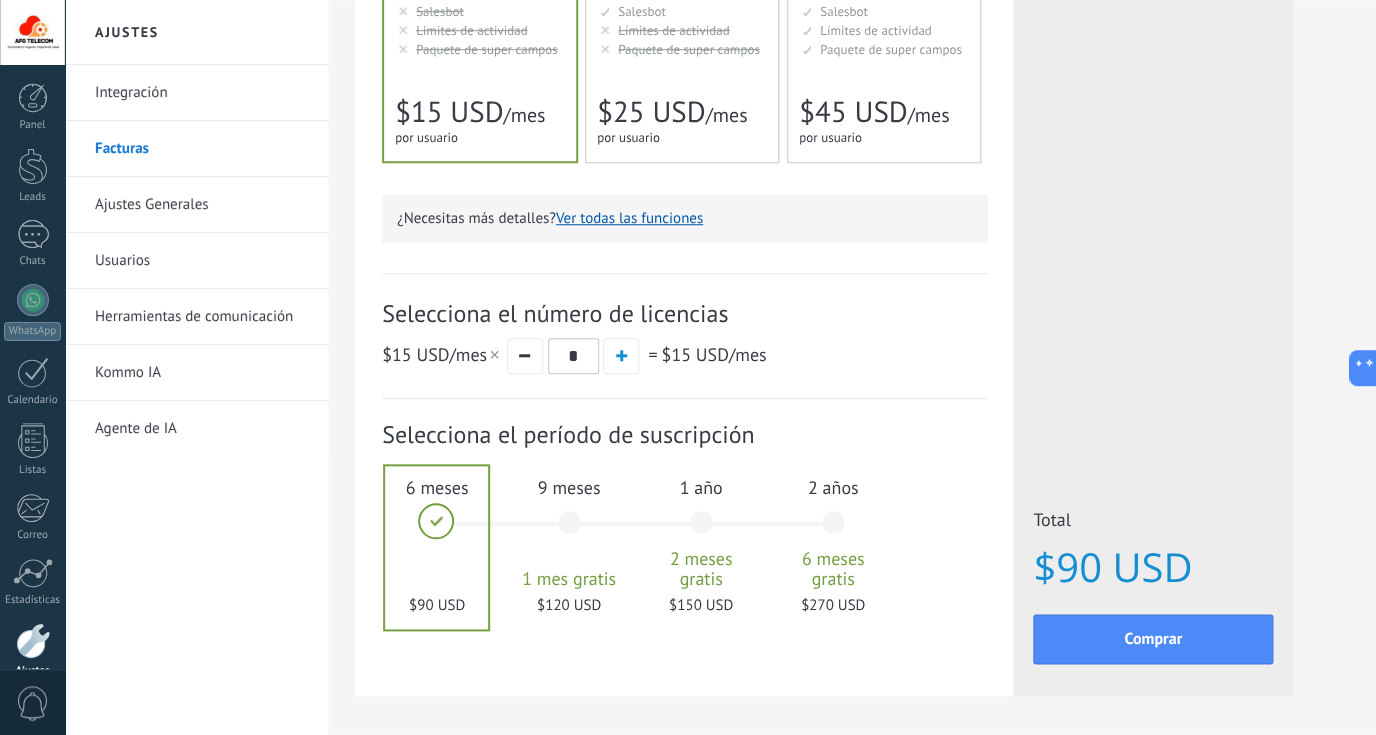 click on "Detalles del plan
Tu prueba gratuita con licencias ilimitadas y 10 GB de almacenamiento termina el [DATE]. Para seguir usando Kommo, suscríbete a uno de nuestros planes pagos.
Básico
Для увеличения продаж в малом бизнесе
For small businesses that want to boost sales quickly
Para pequeñas empresas que quieren aumentar las ventas
对于数量较少的小型销售团队
Para pequenos negócios que querem aumentar suas vendas
Untuk bisnis kecil [PERSON_NAME] ingin meningkatkan penjualan dengan cepat
Küçük işletmelerin satışlarını hızlandırması için" at bounding box center (685, 140) 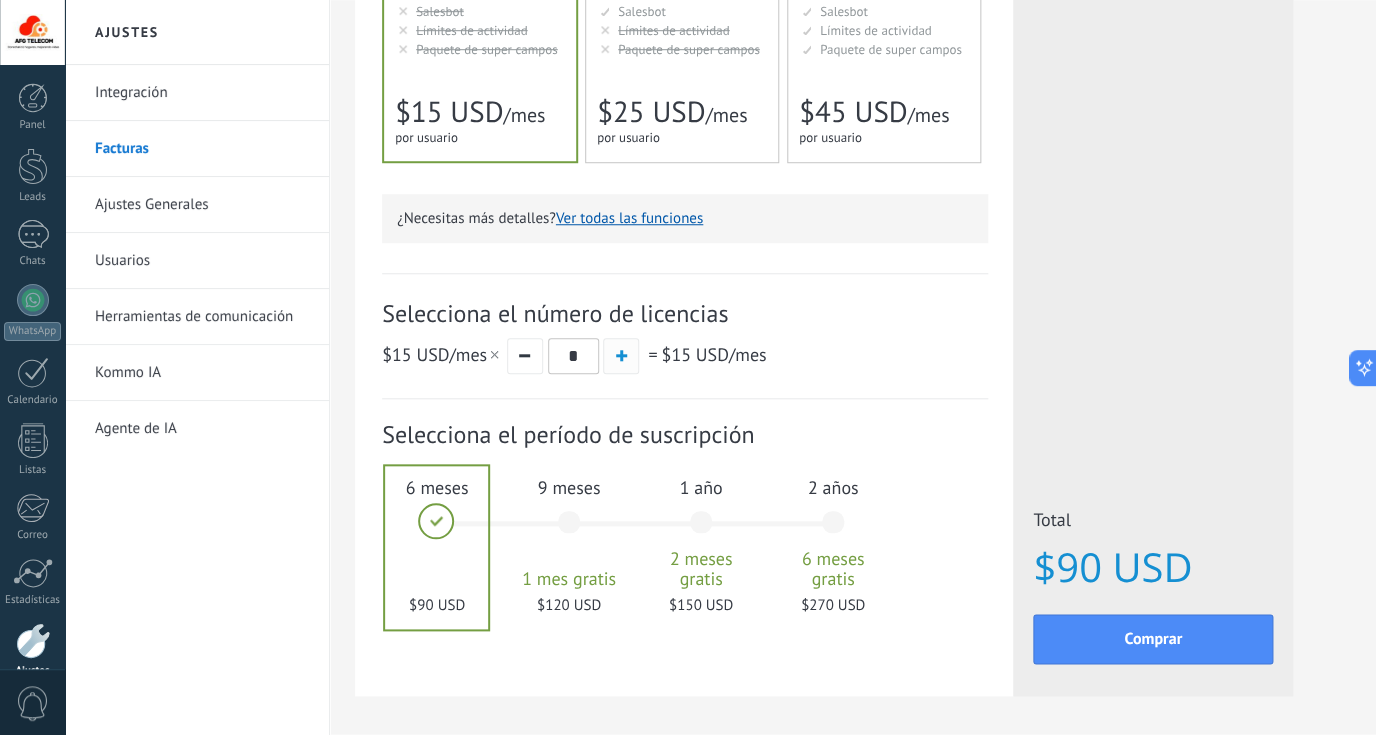 click at bounding box center (621, 356) 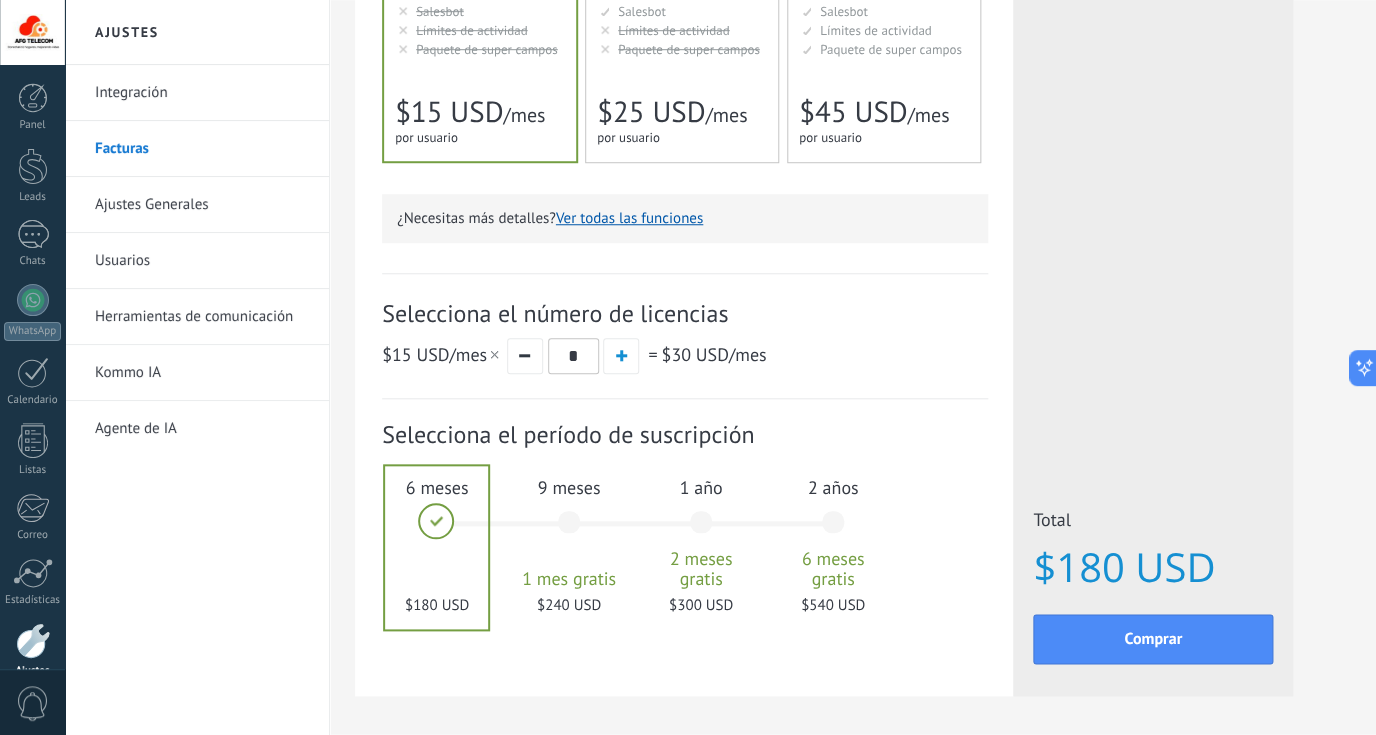 click on "$15 USD /mes
*
=
$30 USD /mes" at bounding box center [685, 355] 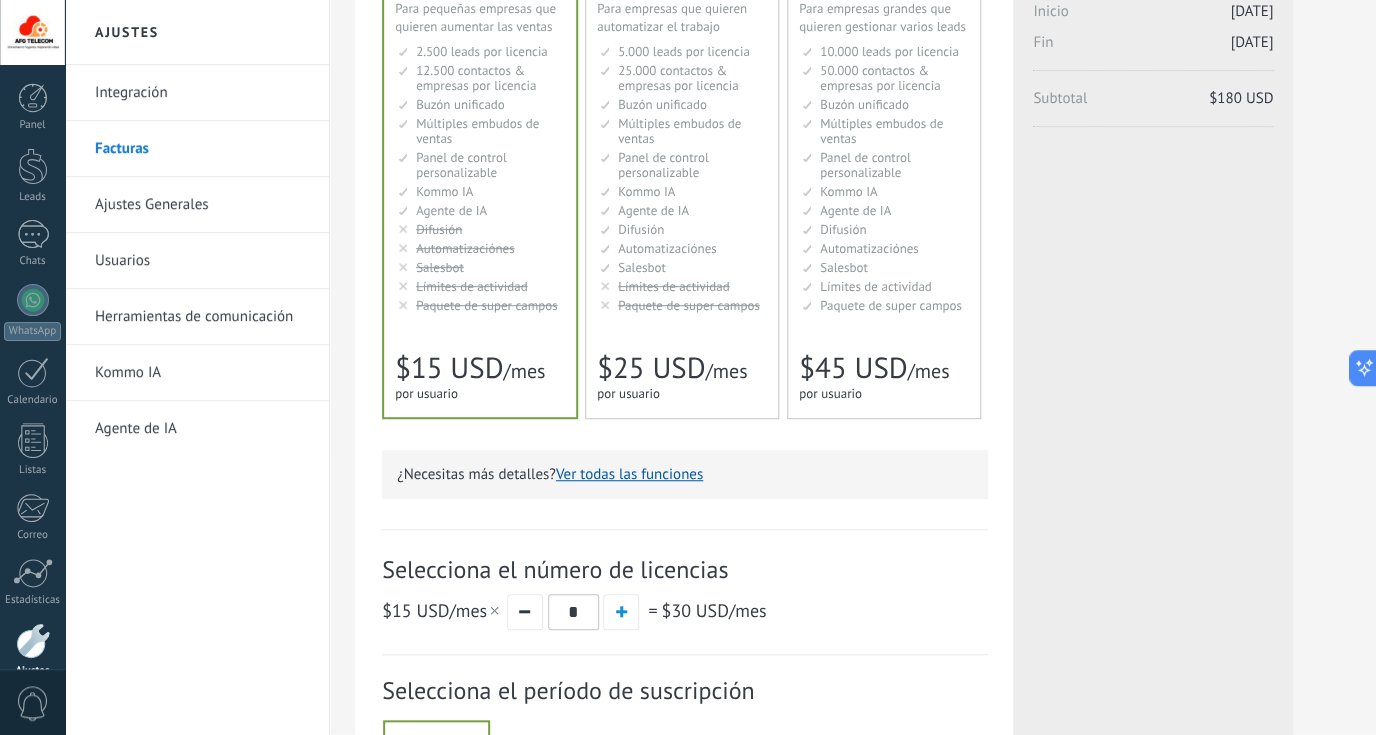 scroll, scrollTop: 551, scrollLeft: 0, axis: vertical 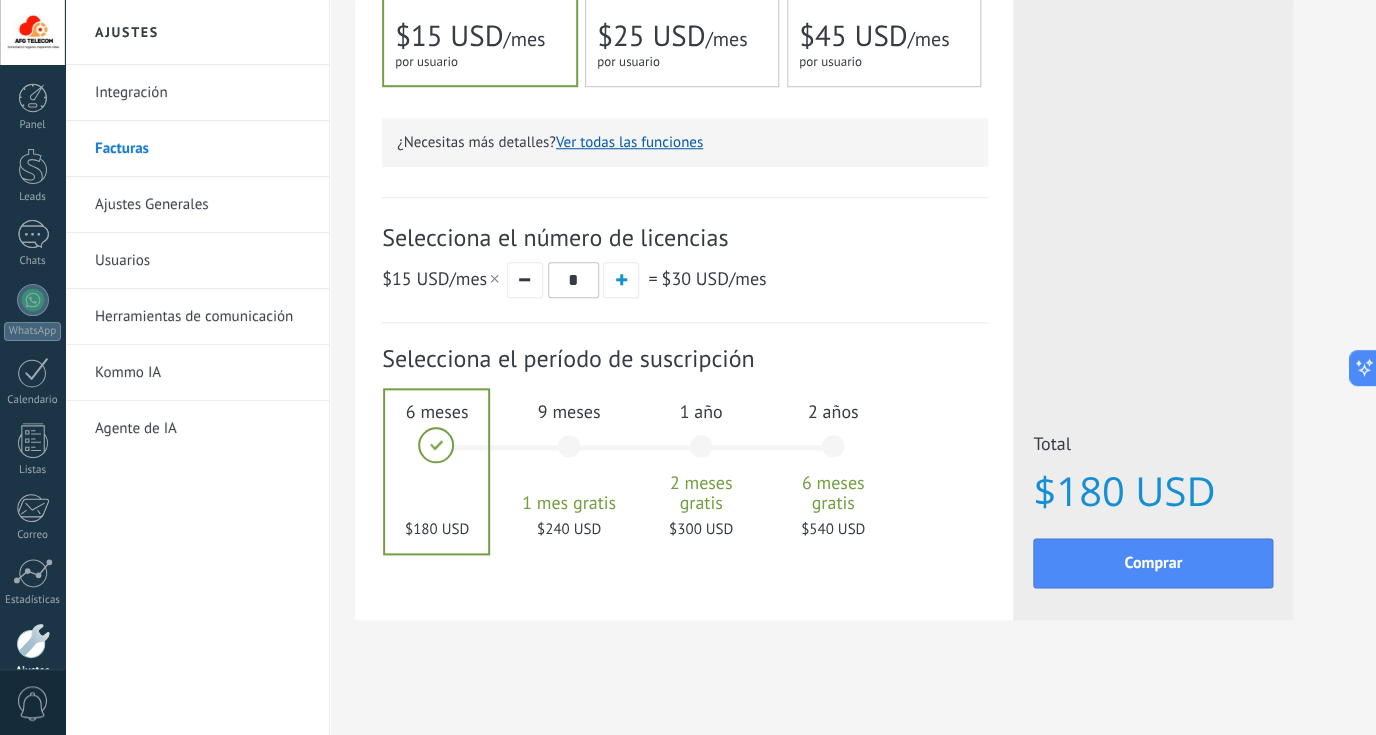 click on "9 meses
1 mes gratis
$240 USD" at bounding box center (569, 455) 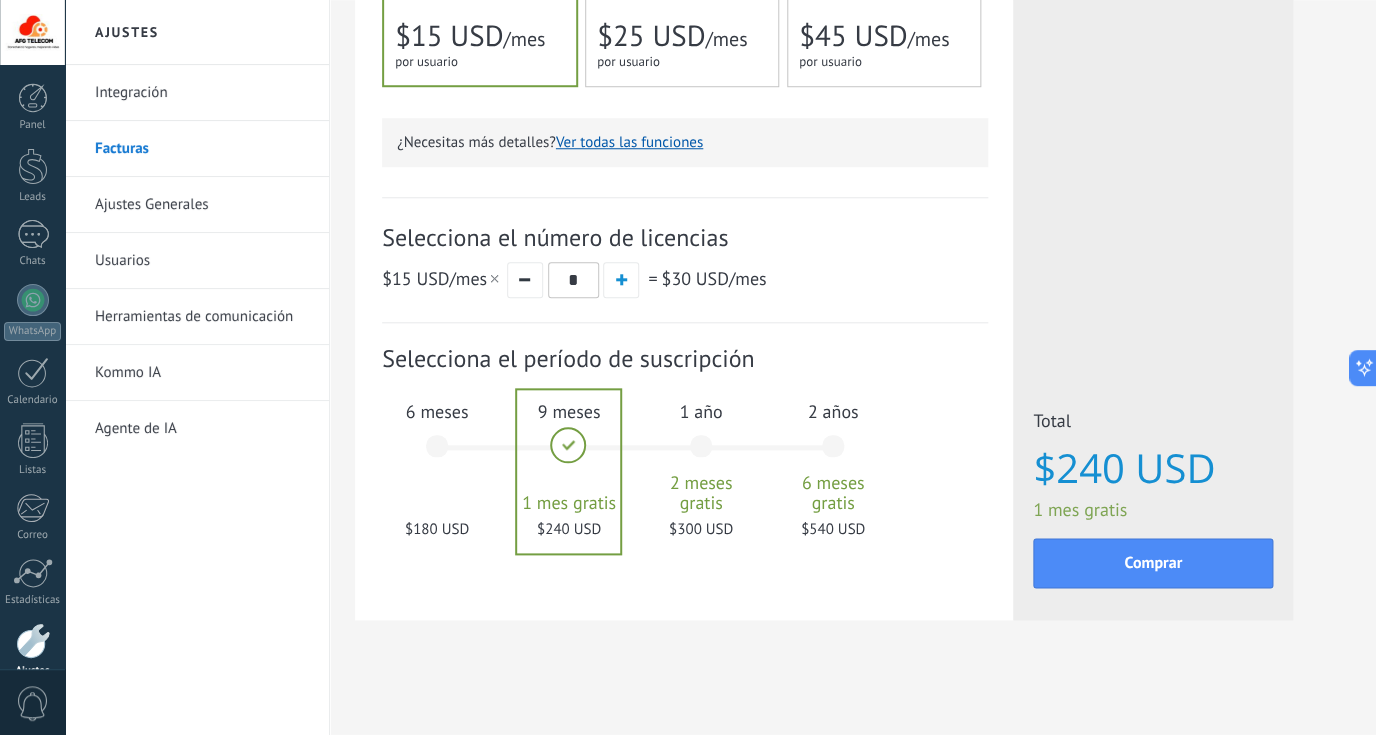 click on "6 meses" at bounding box center [437, 411] 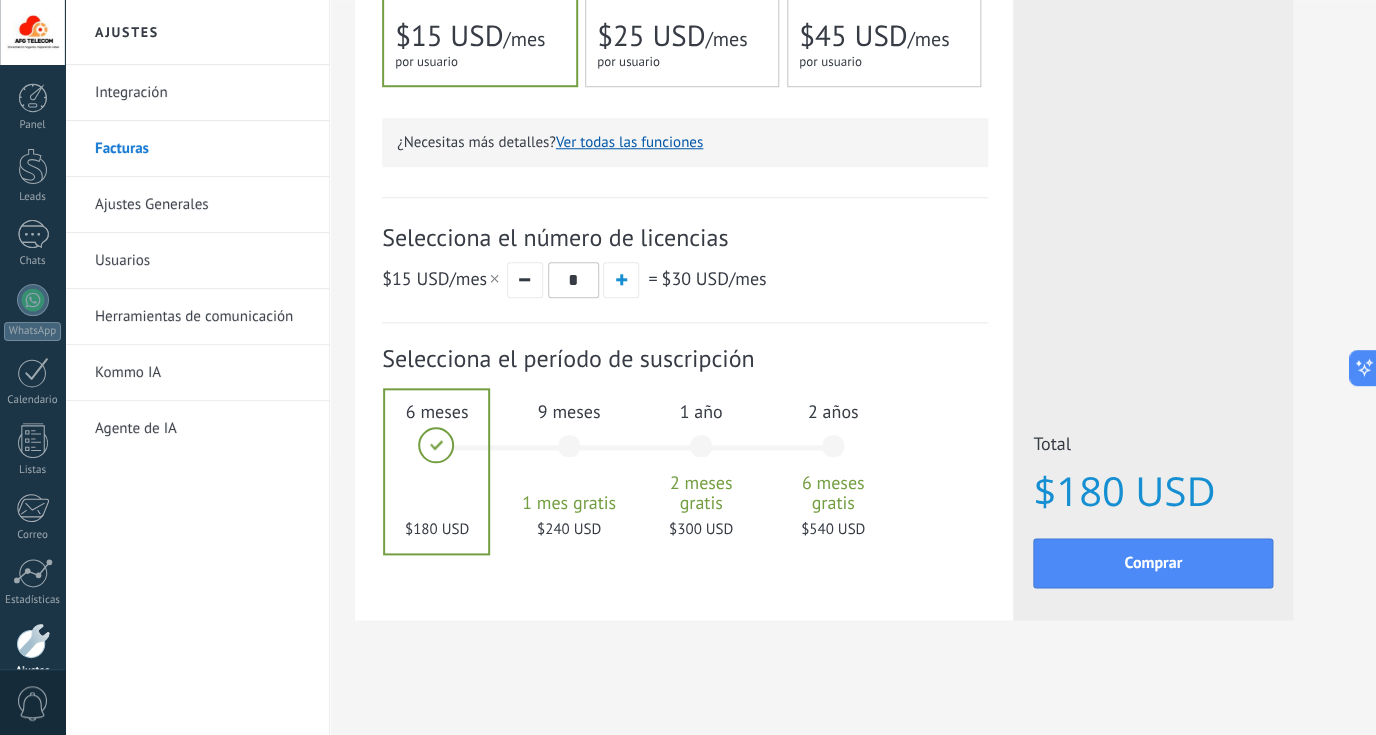 click on "1 año
2 meses gratis
$300 USD" at bounding box center [701, 455] 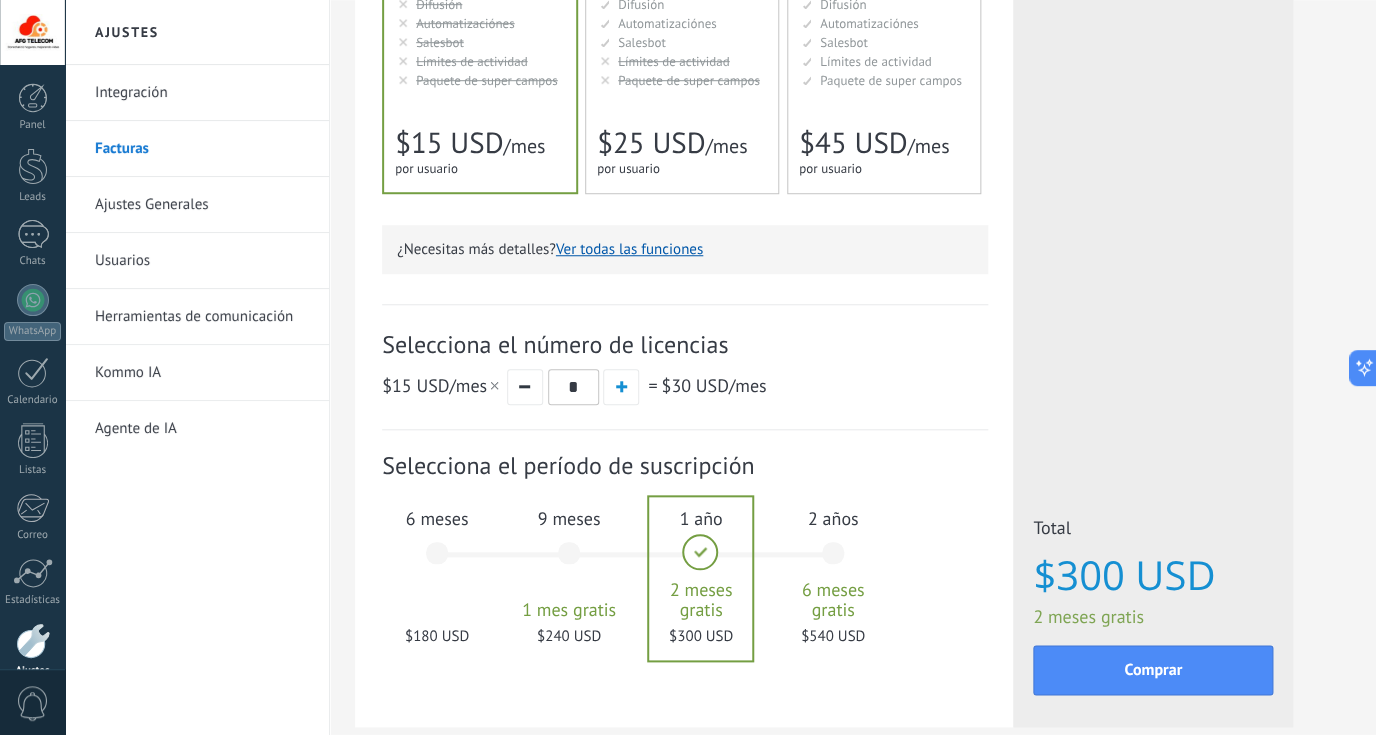 scroll, scrollTop: 551, scrollLeft: 0, axis: vertical 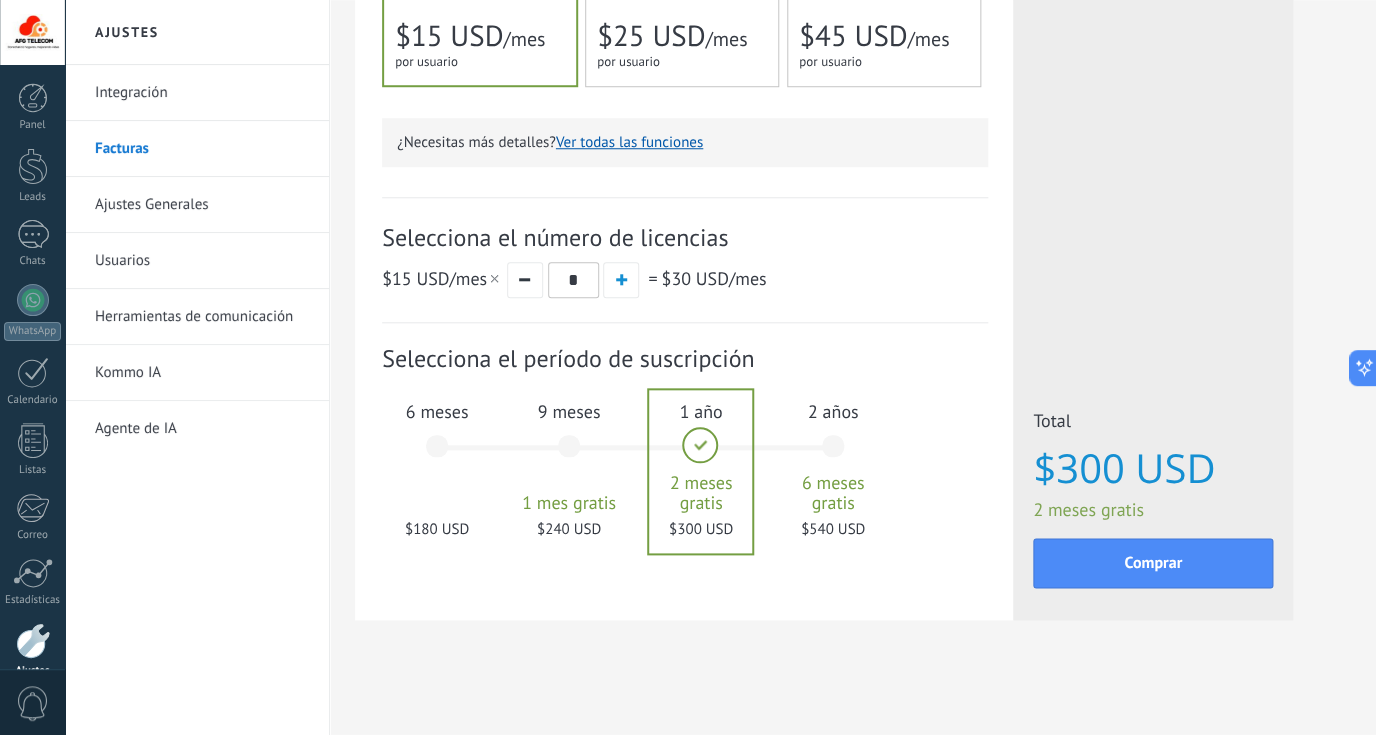 click on "2 años
6 meses gratis
$540 USD" at bounding box center (833, 455) 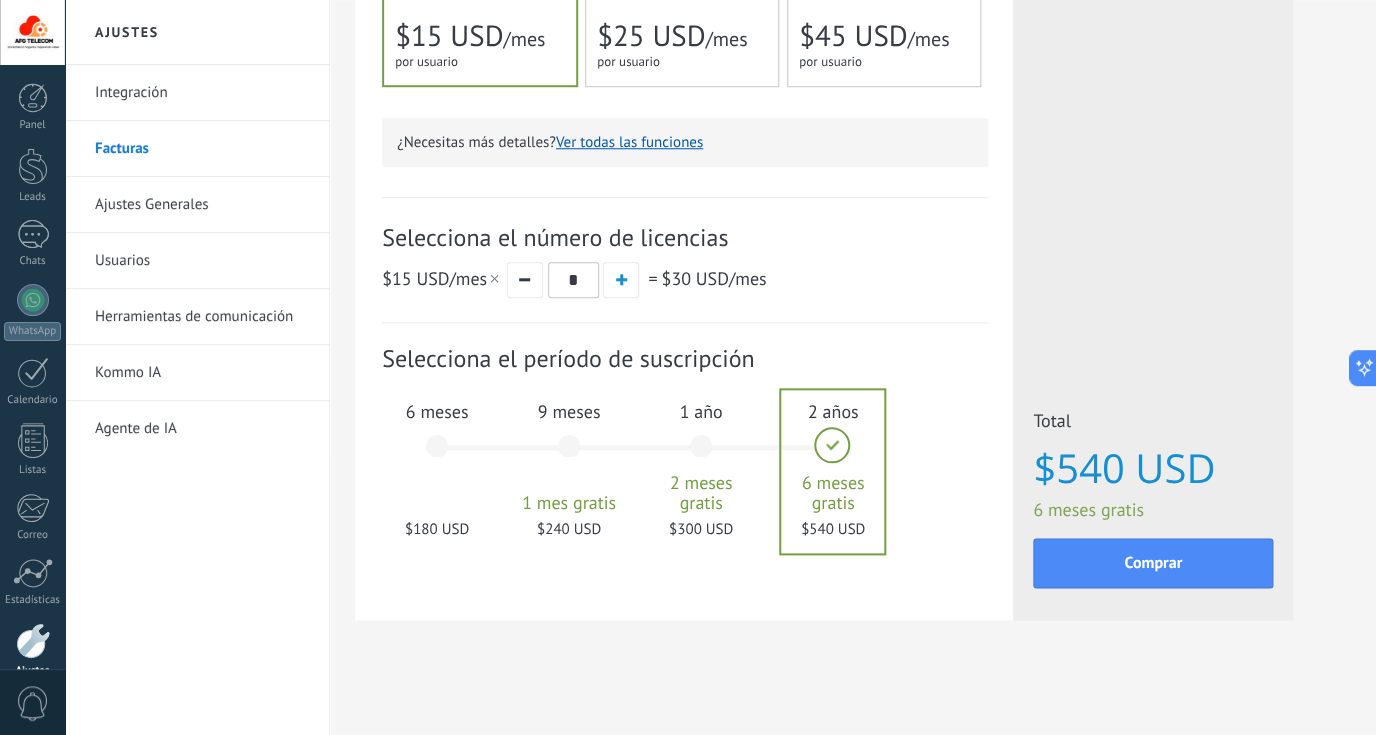 click on "1 año
2 meses gratis
$300 USD" at bounding box center [701, 455] 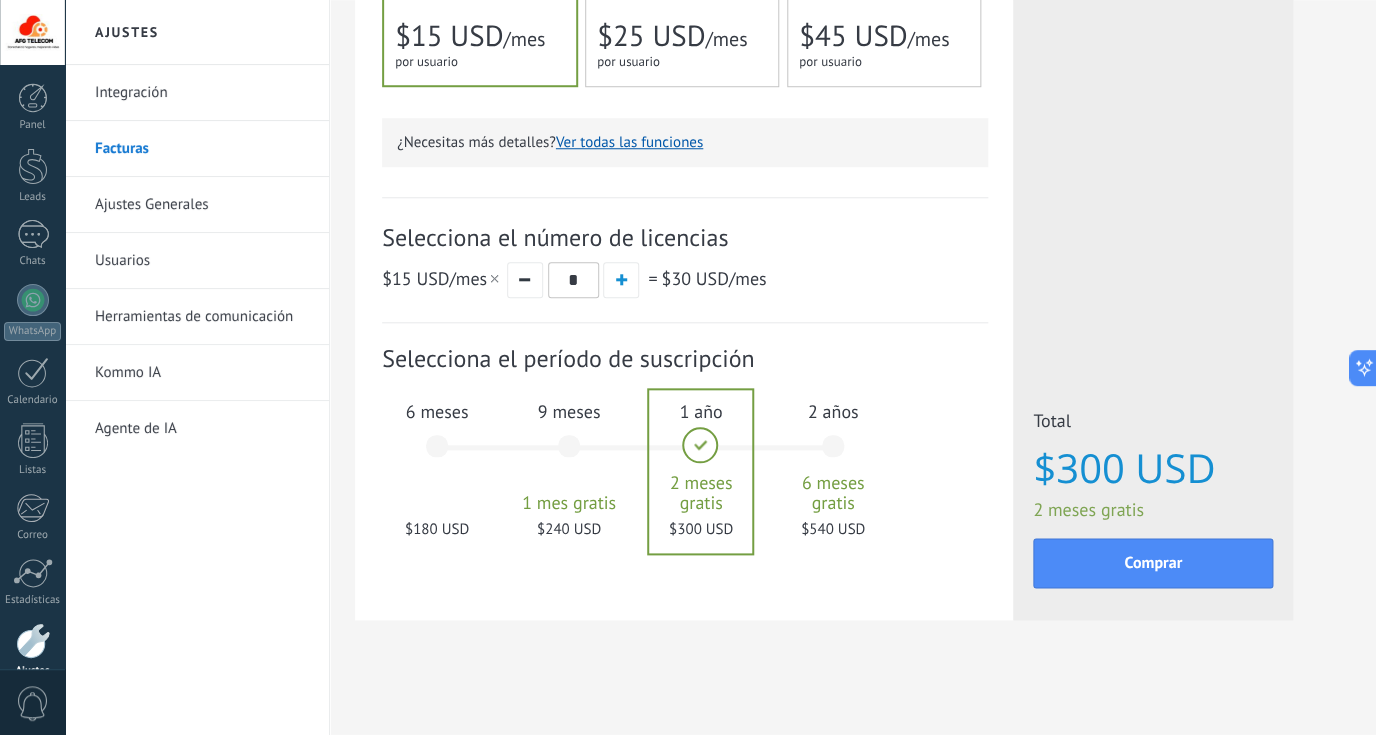 click on "2 años
6 meses gratis
$540 USD" at bounding box center (833, 455) 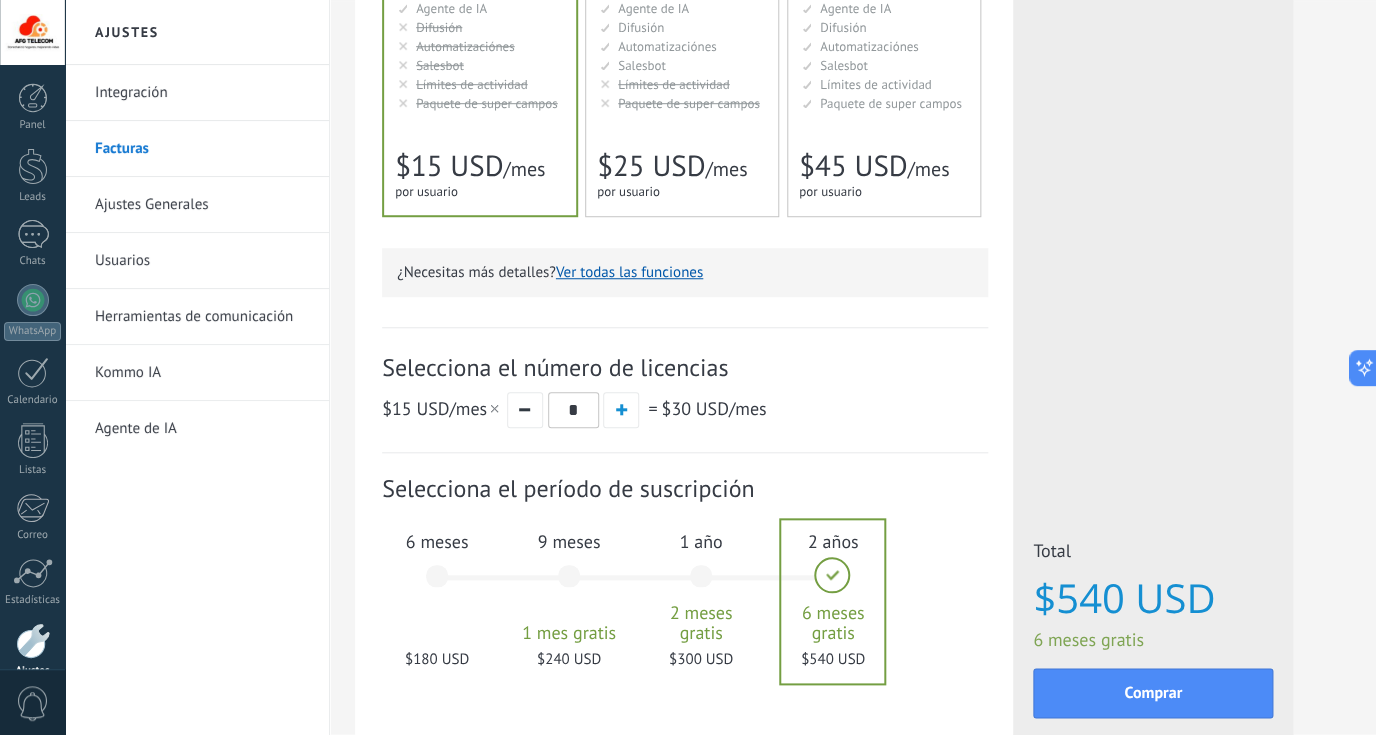 scroll, scrollTop: 551, scrollLeft: 0, axis: vertical 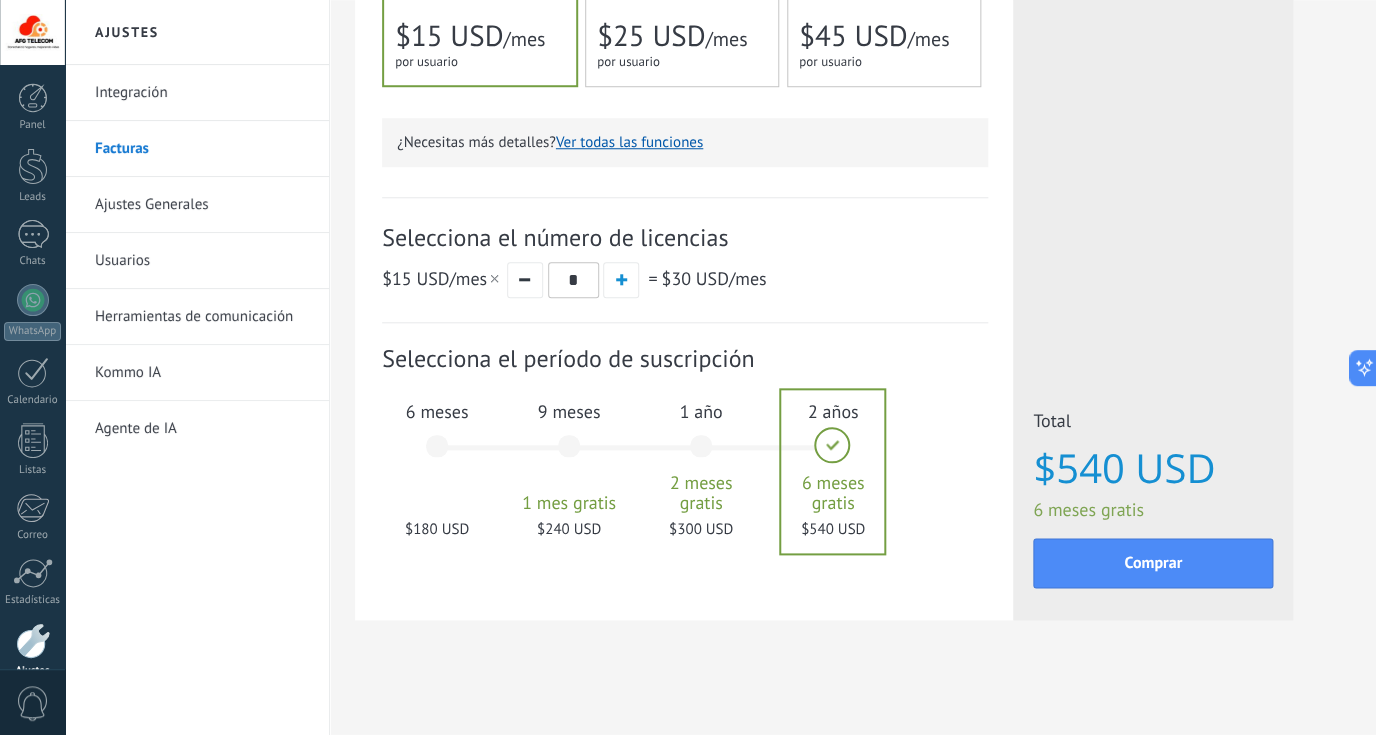 click on "6 meses" at bounding box center (437, 411) 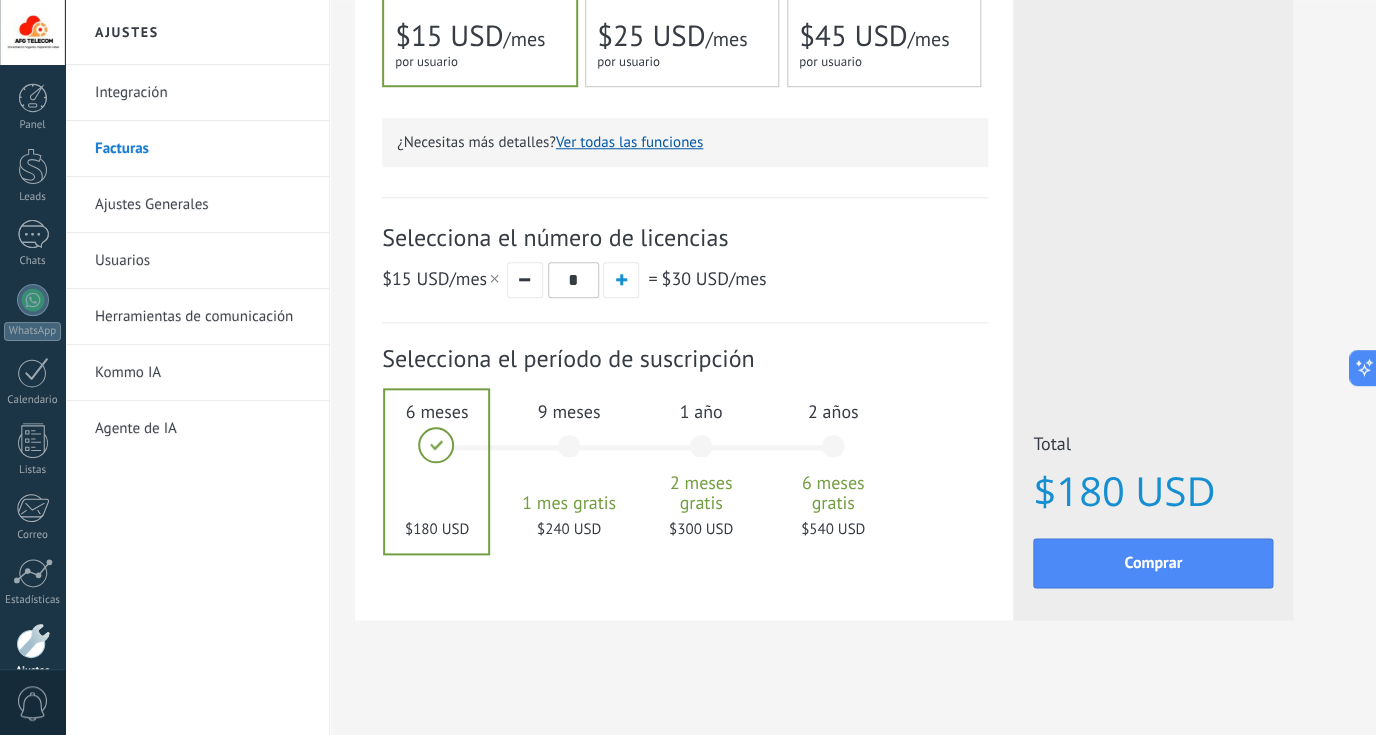 scroll, scrollTop: 0, scrollLeft: 0, axis: both 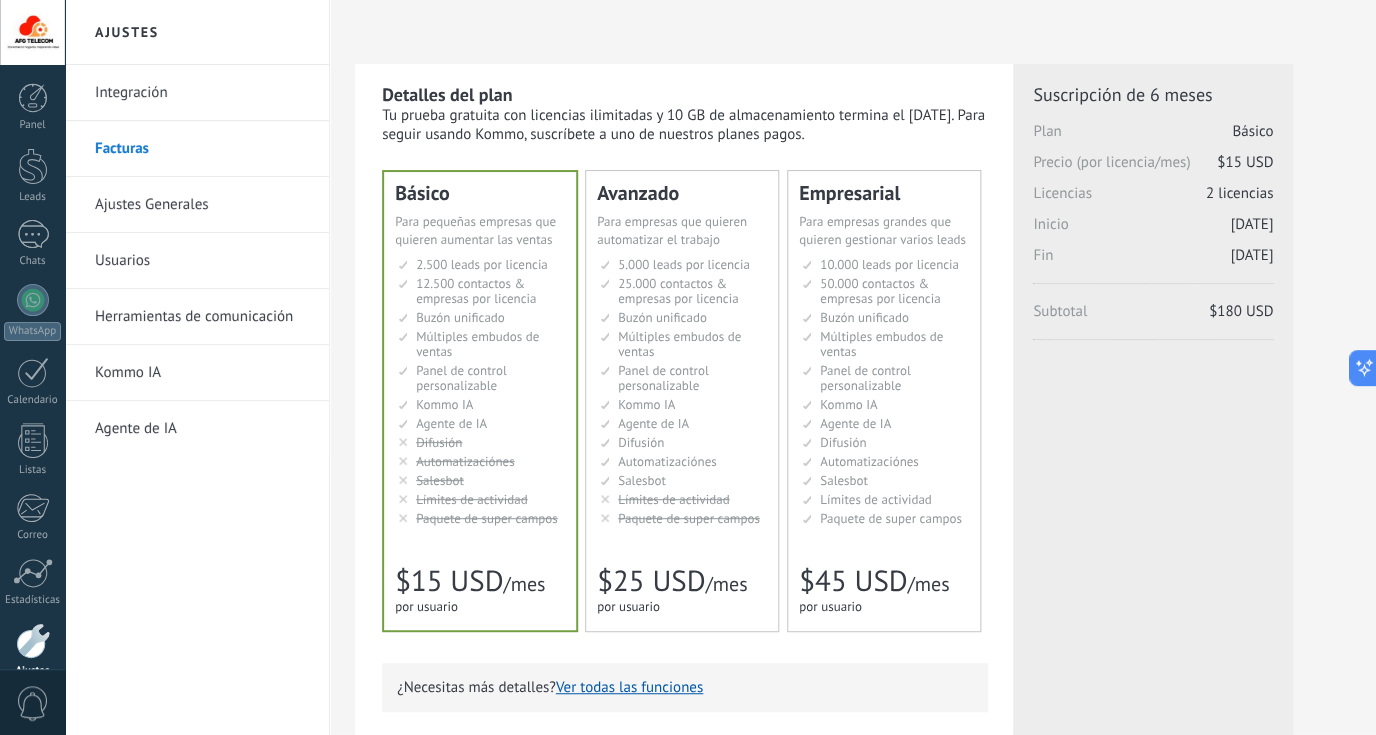 click on "Ajustes Generales" at bounding box center (202, 205) 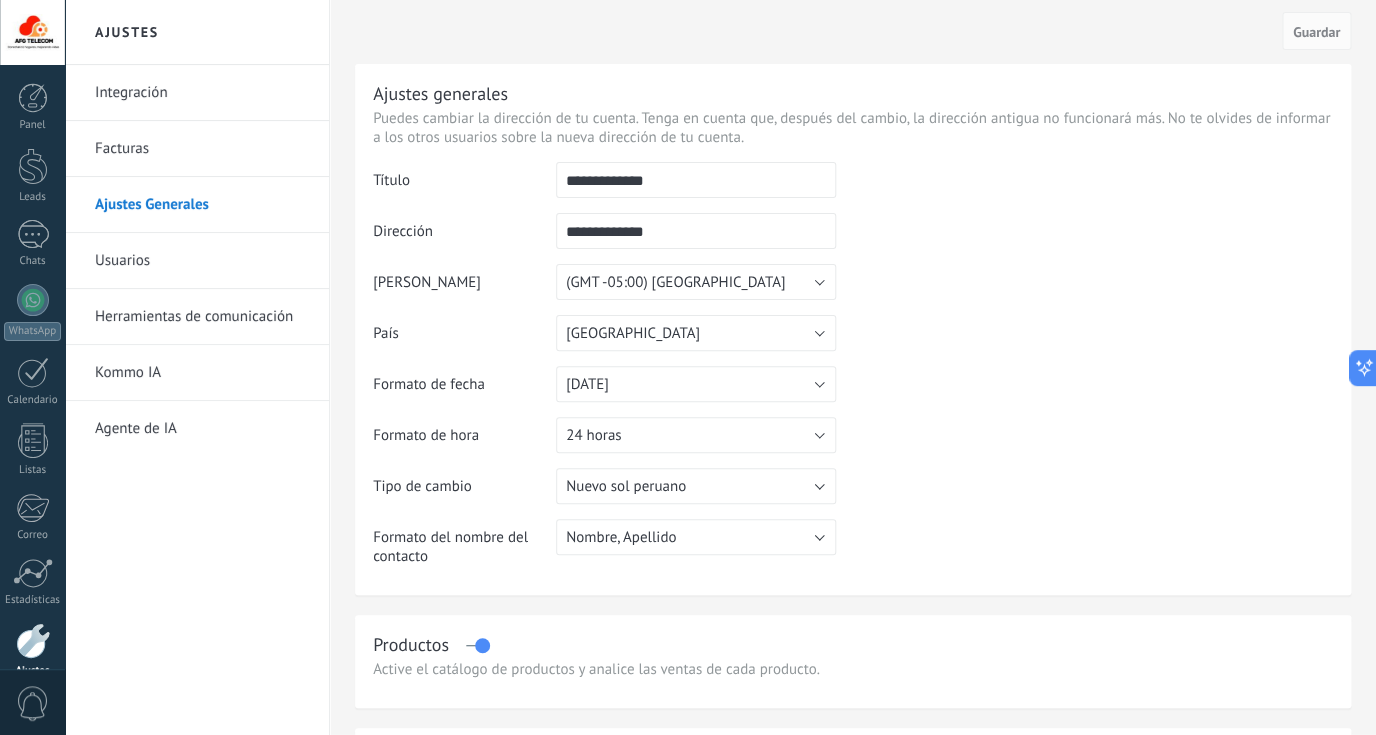 click at bounding box center (1084, 264) 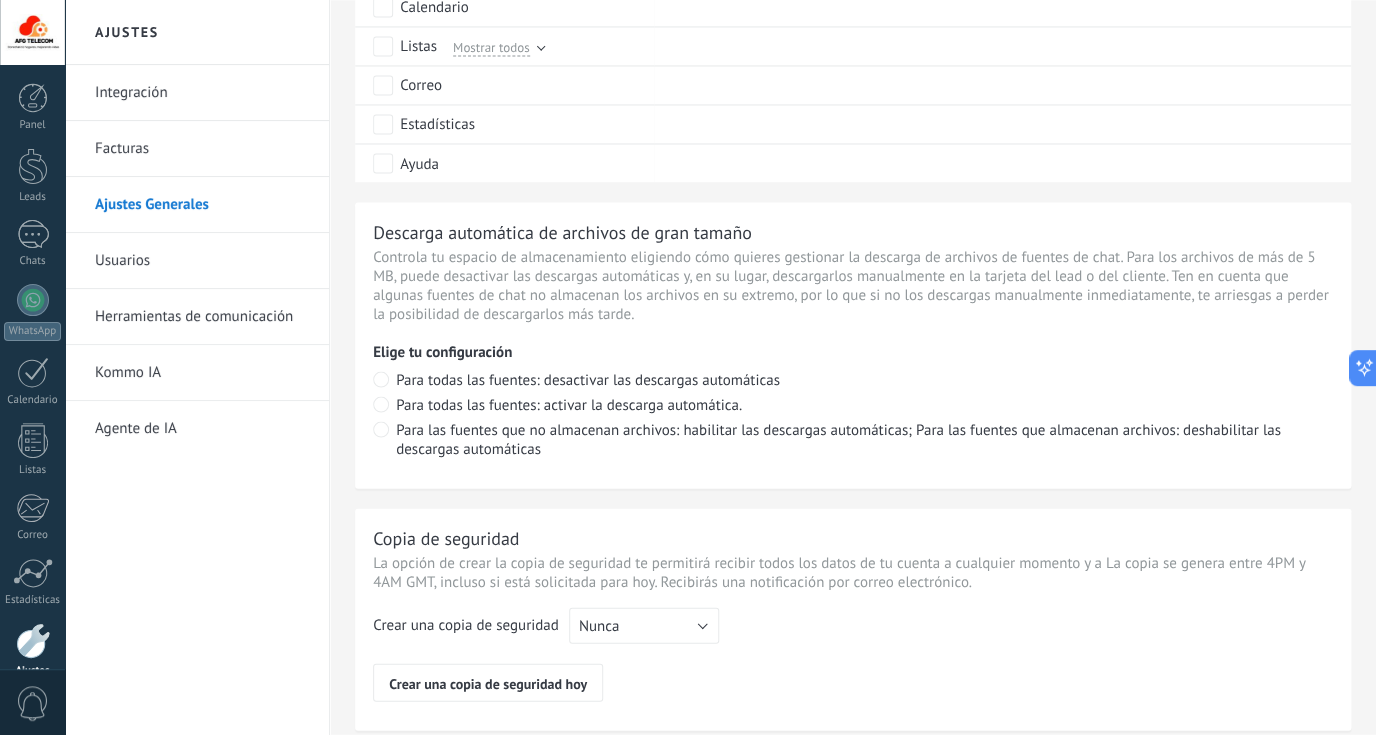 scroll, scrollTop: 1534, scrollLeft: 0, axis: vertical 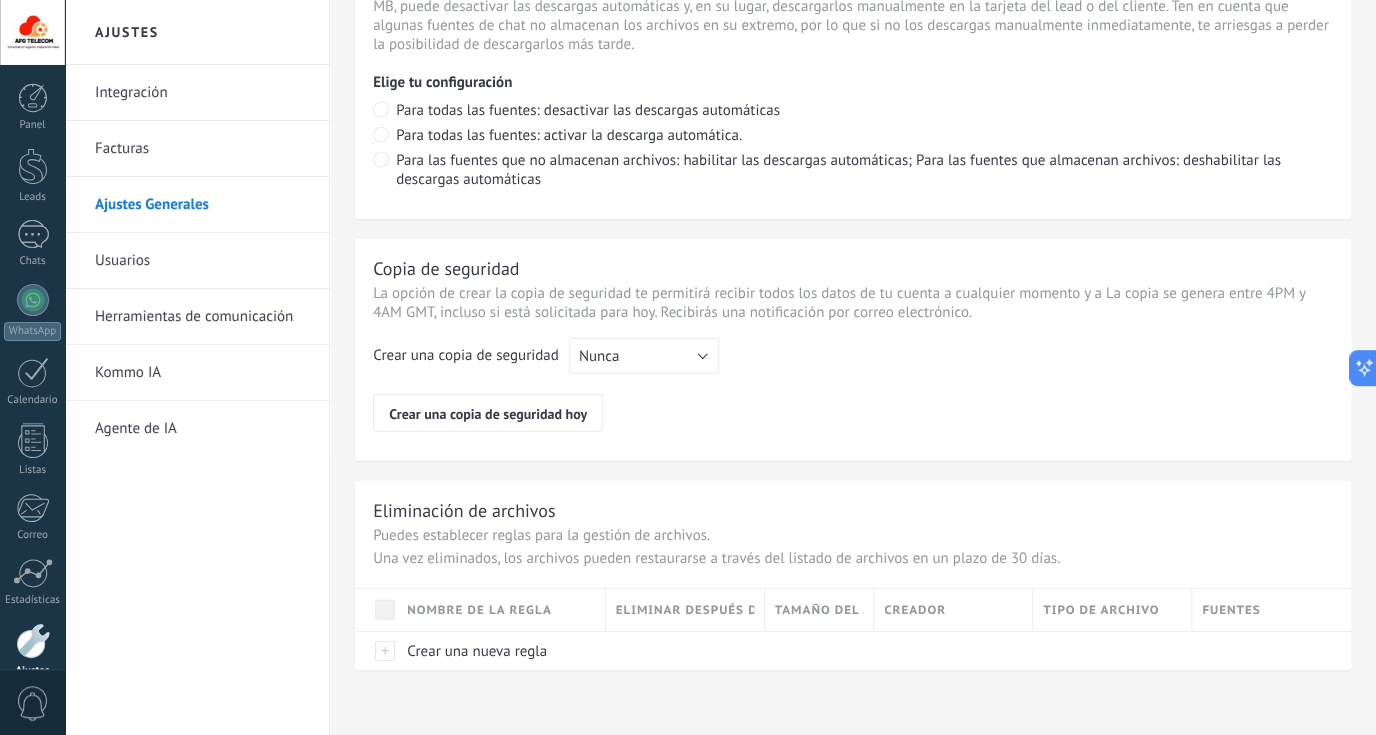 click on "Usuarios" at bounding box center (202, 261) 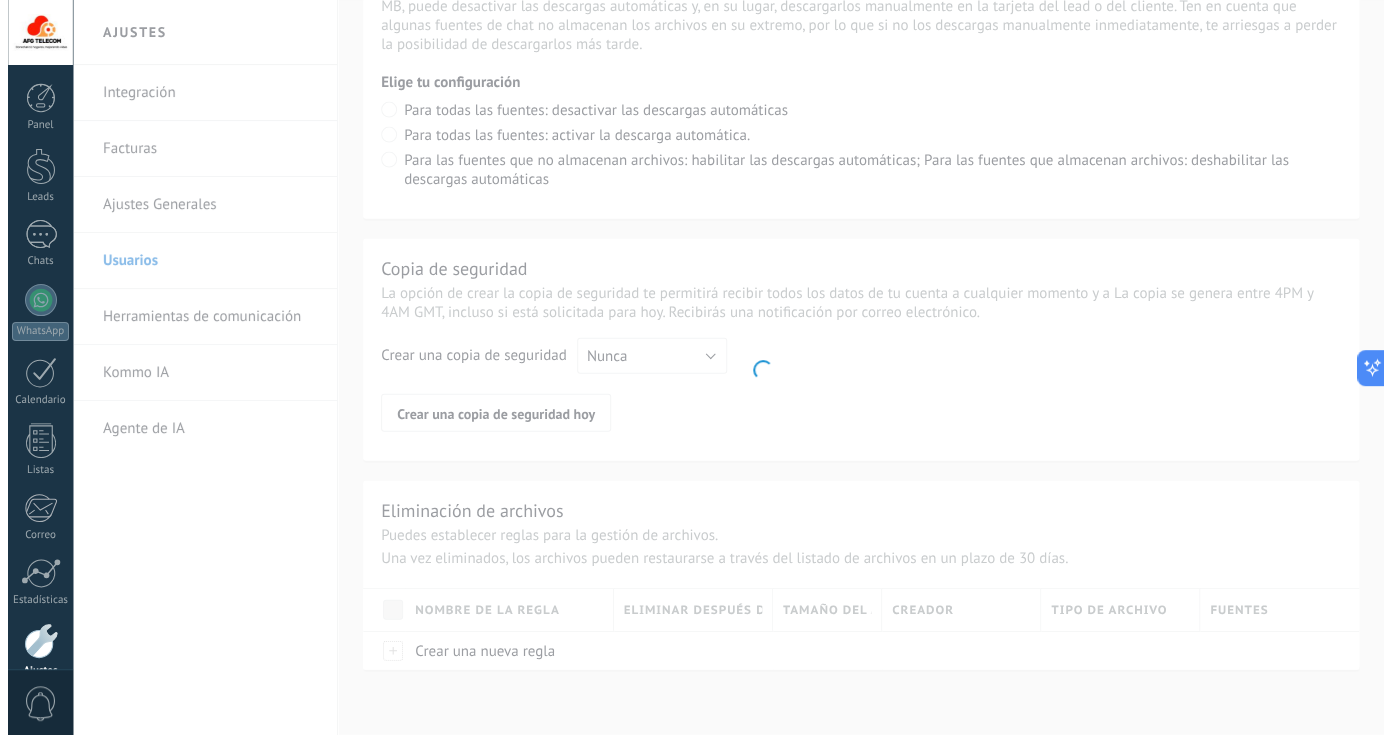 scroll, scrollTop: 0, scrollLeft: 0, axis: both 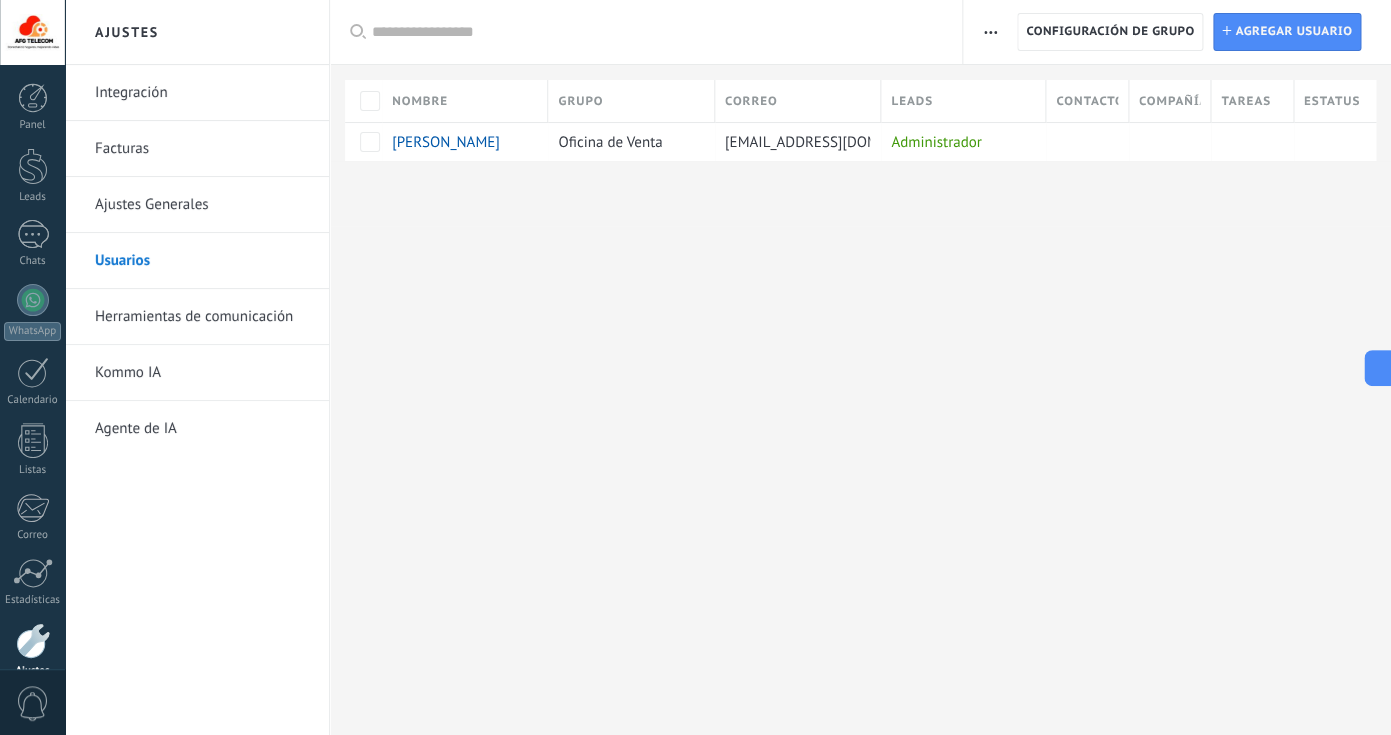 click on "Ajustes Integración Facturas Ajustes Generales Usuarios Herramientas de comunicación Kommo IA Agente de IA Registro de autorización Lista blanca de direcciones IP Límites de actividade Configuración de grupo Configuración de grupo Instalar Agregar usuario Aplicar Usuarios activos Usuarios inactivos Todo usuarios Administrador Usuarios libres Verificación en 2-pasos Guardar Seleccionar todo Oficina de Venta Usuarios libres Todos los grupos Seleccionar todo Administrador Todos los roles Ninguno Usuarios activos Usuarios inactivos Usuarios activos Seleccionar todo Usuarios con verificación en 2 pasos Usuarios sin verificación en 2 pasos Todos los tipos de verificación Aplicar Restablecer Nombre Grupo Correo Leads Contactos Compañías Tareas Estatus           [PERSON_NAME] G. Oficina de Venta [EMAIL_ADDRESS][DOMAIN_NAME] Administrador Lamentablemente, no hay elementos con estos parámetros.  Mostrar todos" at bounding box center (728, 367) 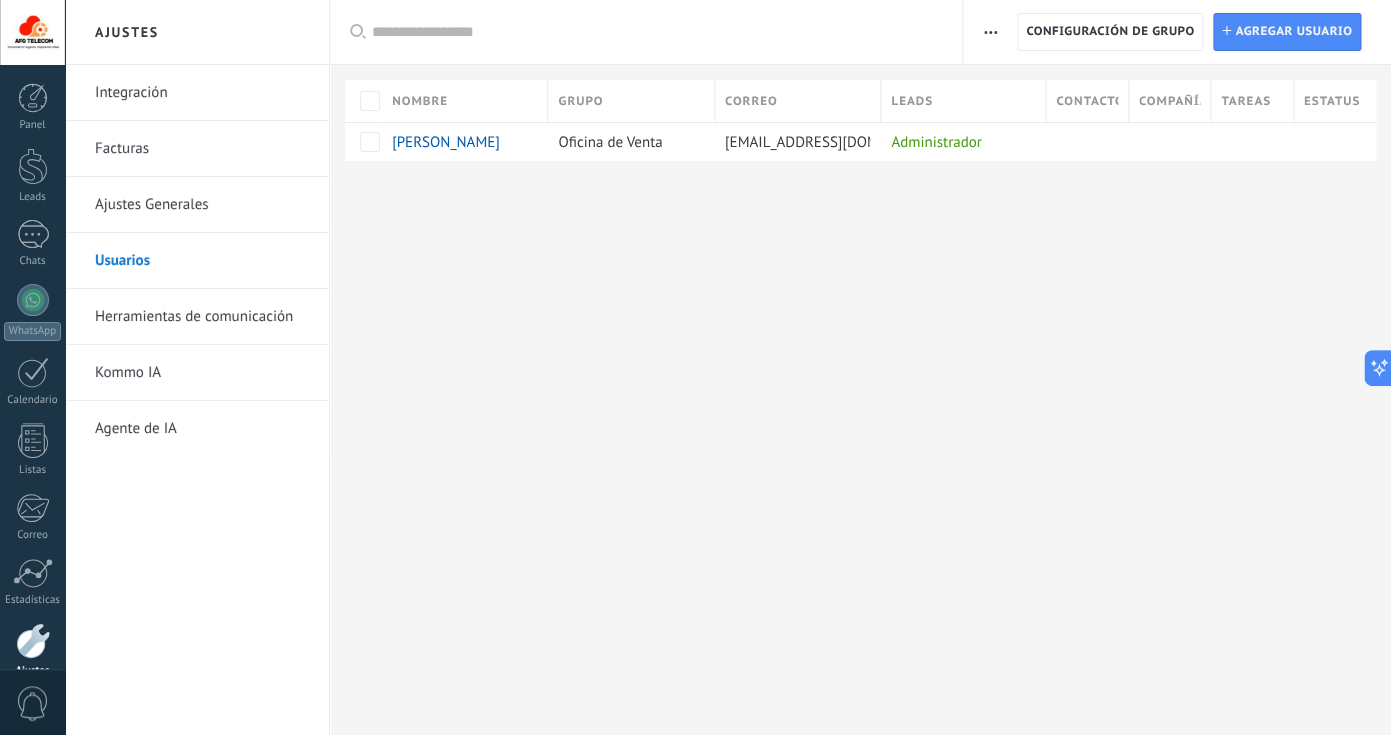 click on "Ajustes Integración Facturas Ajustes Generales Usuarios Herramientas de comunicación Kommo IA Agente de IA Registro de autorización Lista blanca de direcciones IP Límites de actividade Configuración de grupo Configuración de grupo Instalar Agregar usuario Aplicar Usuarios activos Usuarios inactivos Todo usuarios Administrador Usuarios libres Verificación en 2-pasos Guardar Seleccionar todo Oficina de Venta Usuarios libres Todos los grupos Seleccionar todo Administrador Todos los roles Ninguno Usuarios activos Usuarios inactivos Usuarios activos Seleccionar todo Usuarios con verificación en 2 pasos Usuarios sin verificación en 2 pasos Todos los tipos de verificación Aplicar Restablecer Nombre Grupo Correo Leads Contactos Compañías Tareas Estatus           [PERSON_NAME] G. Oficina de Venta [EMAIL_ADDRESS][DOMAIN_NAME] Administrador Lamentablemente, no hay elementos con estos parámetros.  Mostrar todos" at bounding box center (728, 367) 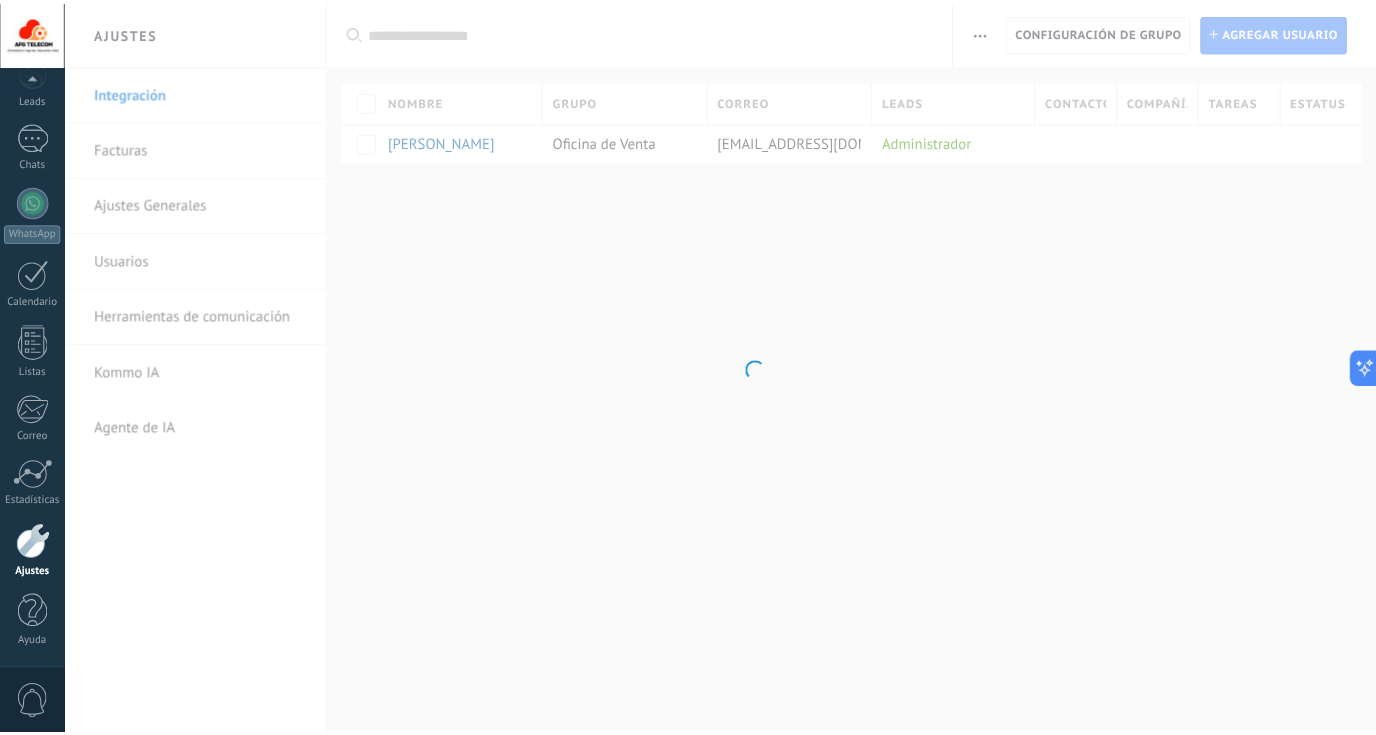 scroll, scrollTop: 99, scrollLeft: 0, axis: vertical 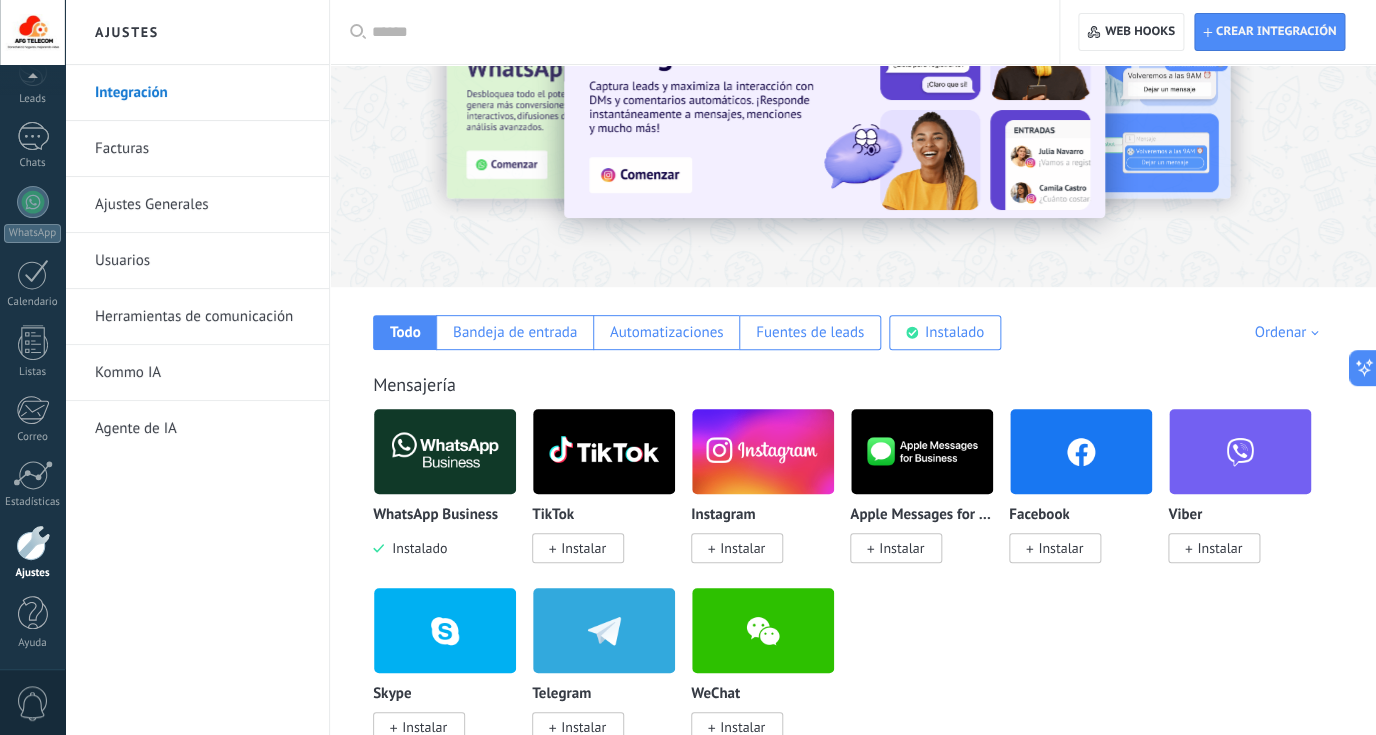 click at bounding box center (445, 451) 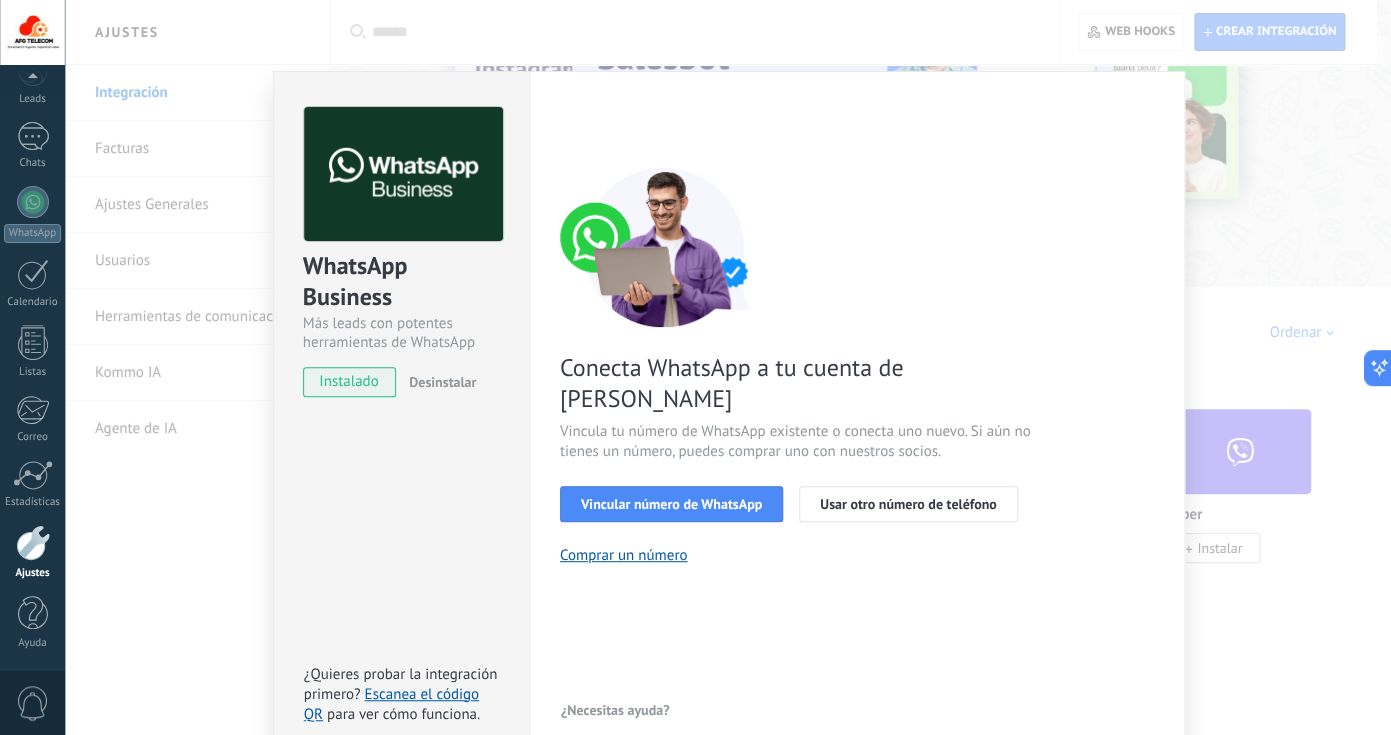 scroll, scrollTop: 26, scrollLeft: 0, axis: vertical 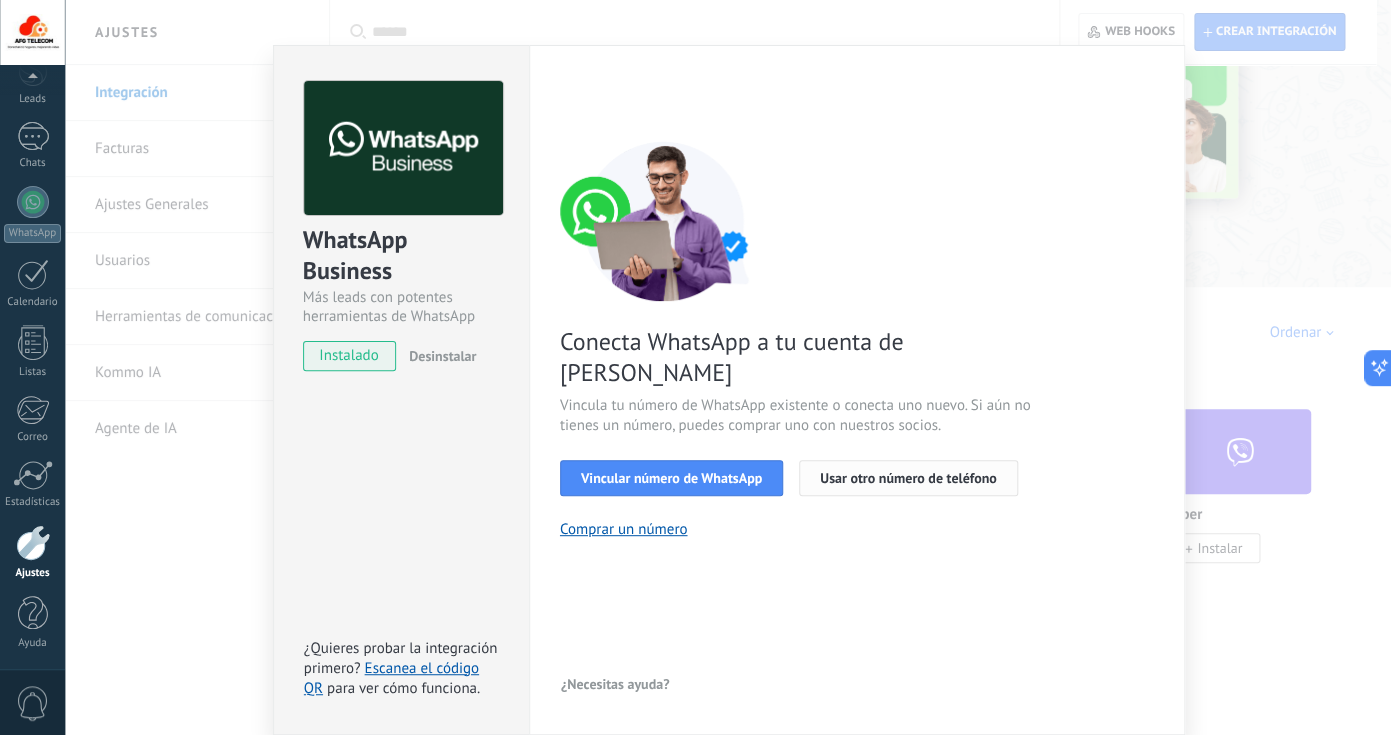 click on "Usar otro número de teléfono" at bounding box center [908, 478] 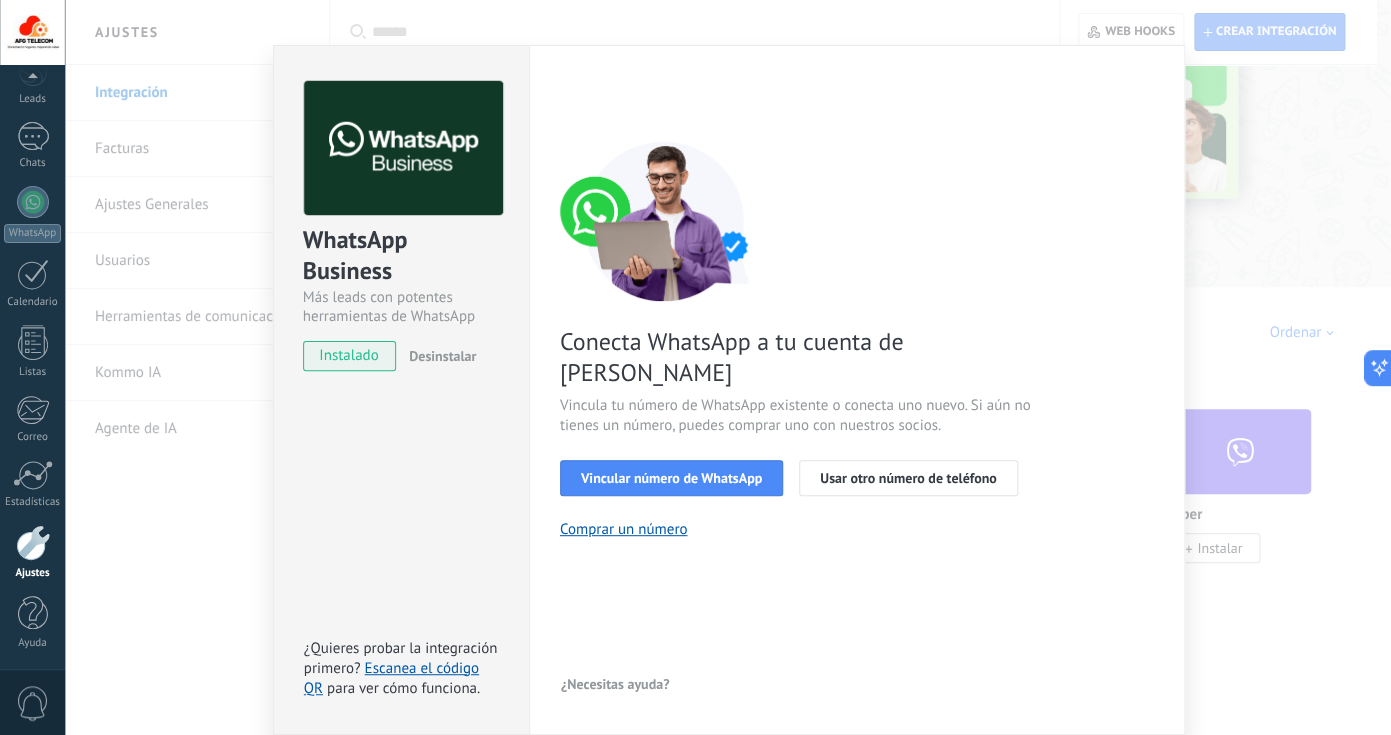 click on "Configuraciones Autorizaciones Esta pestaña registra a los usuarios que han concedido acceso a las integración a esta cuenta. Si deseas remover la posibilidad que un usuario pueda enviar solicitudes a la cuenta en nombre de esta integración, puedes revocar el acceso. Si el acceso a todos los usuarios es revocado, la integración dejará de funcionar. Esta aplicacion está instalada, pero nadie le ha dado acceso aun. WhatsApp Cloud API más _:  Guardar < Volver 1 Seleccionar aplicación 2 Conectar Facebook  3 Finalizar configuración Conecta WhatsApp a tu cuenta de Kommo Vincula tu número de WhatsApp existente o conecta uno nuevo. Si aún no tienes un número, puedes comprar uno con nuestros socios. Vincular número de WhatsApp Usar otro número de teléfono Comprar un número ¿Necesitas ayuda?" at bounding box center [857, 390] 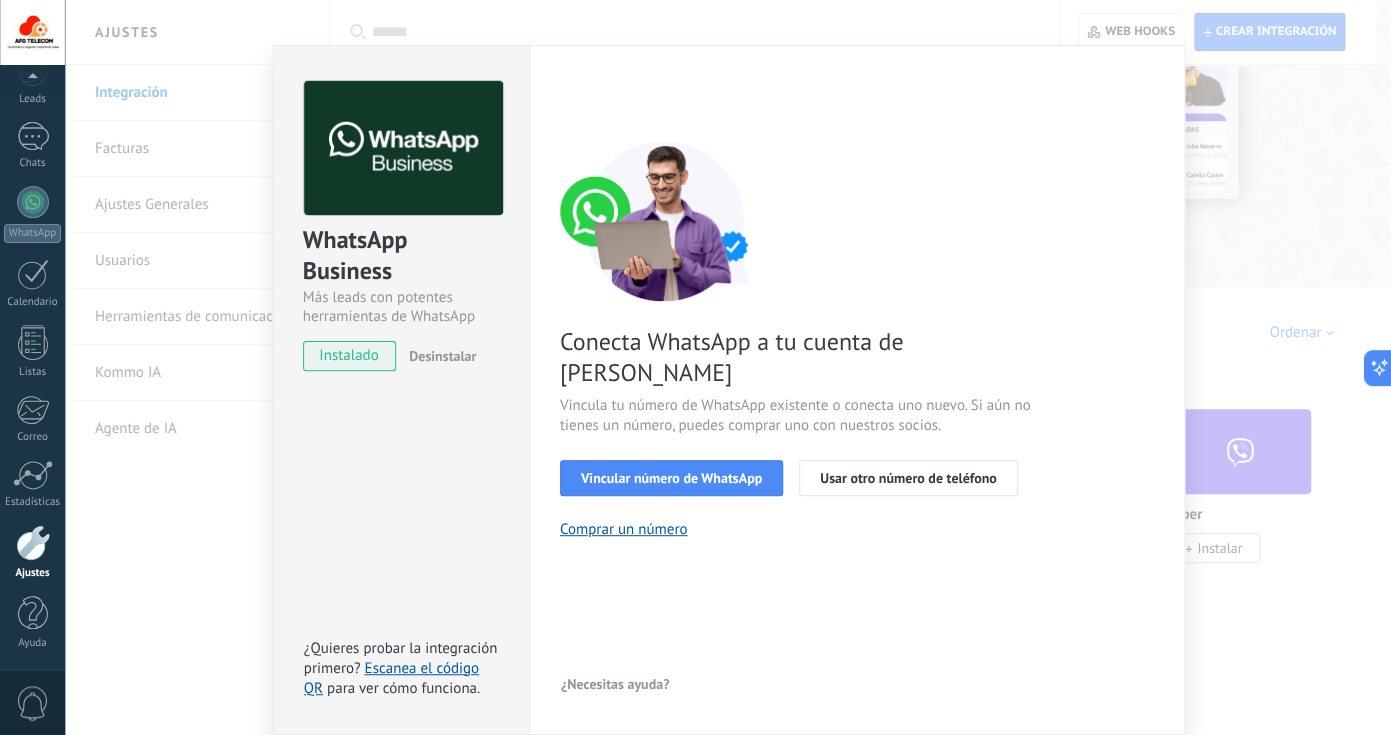click on "< Volver 1 Seleccionar aplicación 2 Conectar Facebook  3 Finalizar configuración Conecta WhatsApp a tu cuenta de Kommo Vincula tu número de WhatsApp existente o conecta uno nuevo. Si aún no tienes un número, puedes comprar uno con nuestros socios. Vincular número de WhatsApp Usar otro número de teléfono Comprar un número ¿Necesitas ayuda?" at bounding box center (857, 390) 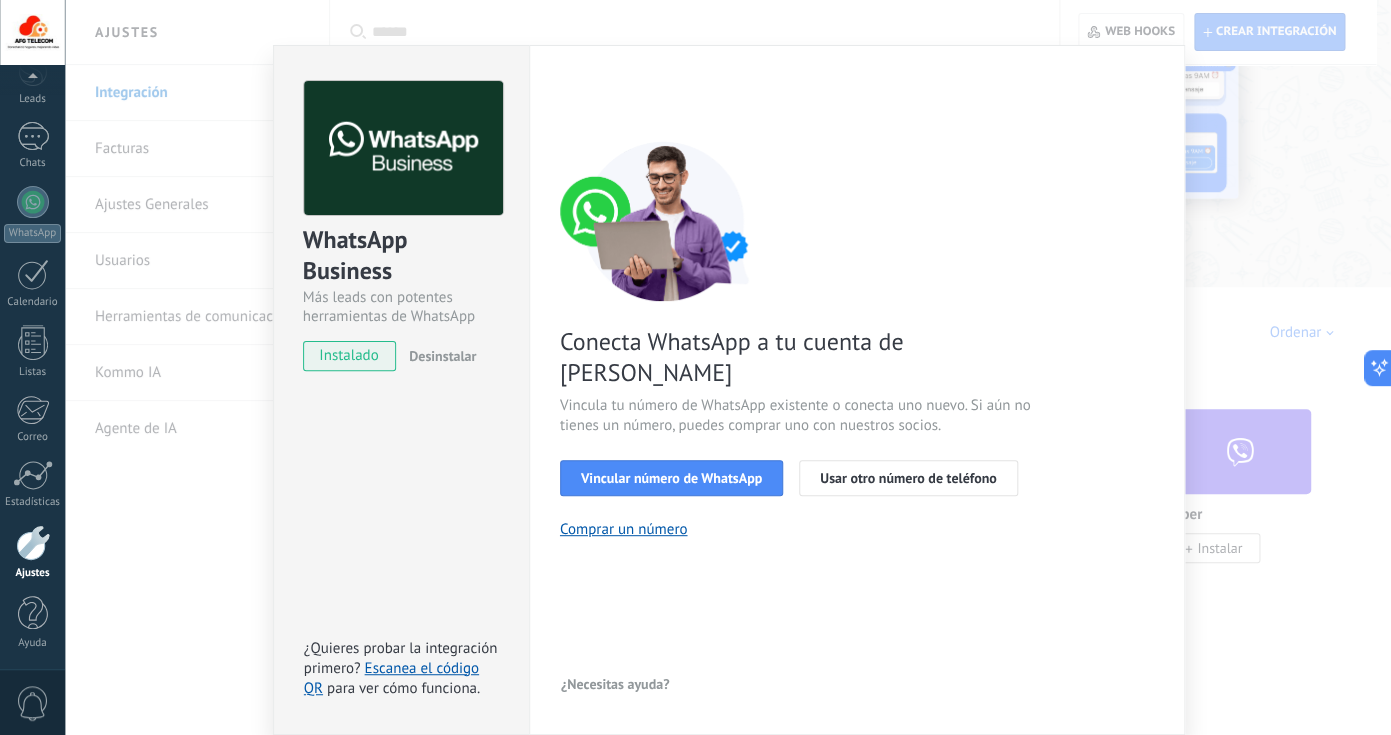 click on "WhatsApp Business Más leads con potentes herramientas de WhatsApp instalado Desinstalar ¿Quieres probar la integración primero?   Escanea el código QR   para ver cómo funciona." at bounding box center [401, 390] 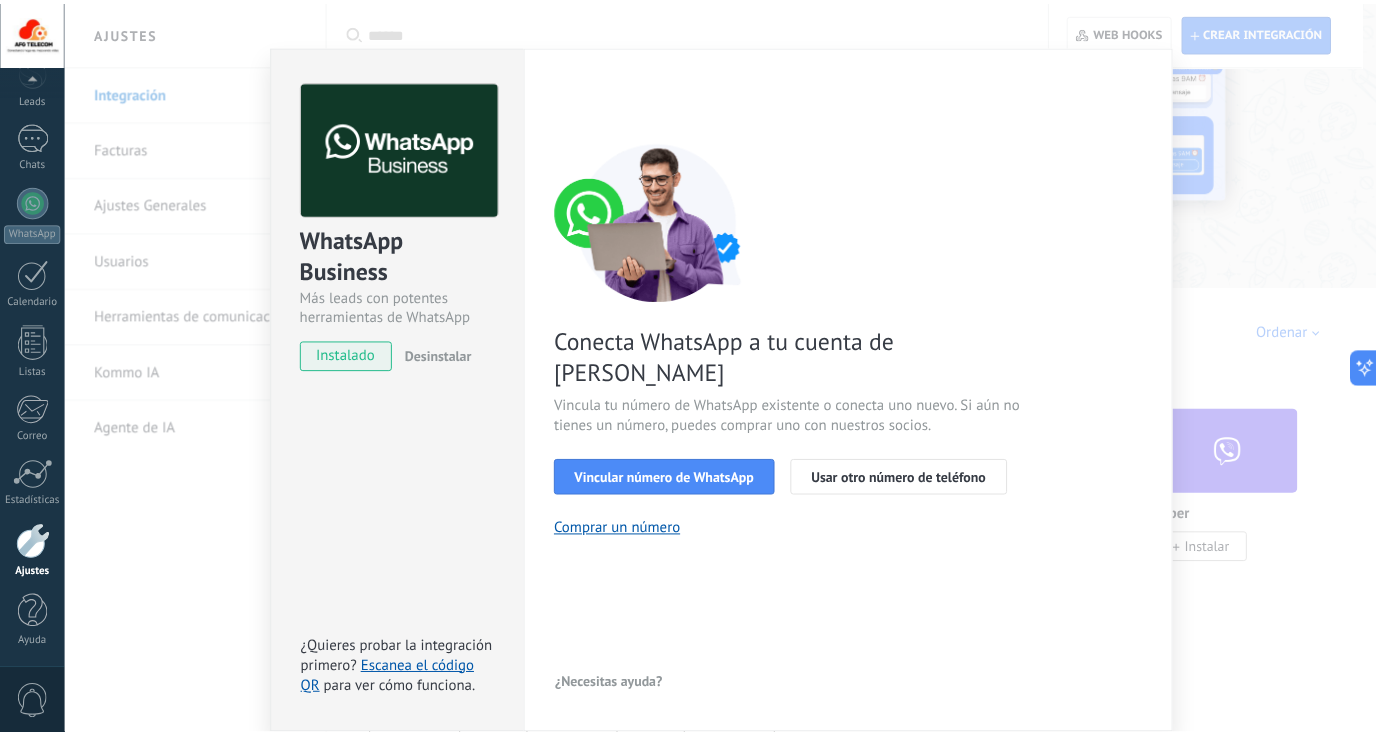 scroll, scrollTop: 0, scrollLeft: 0, axis: both 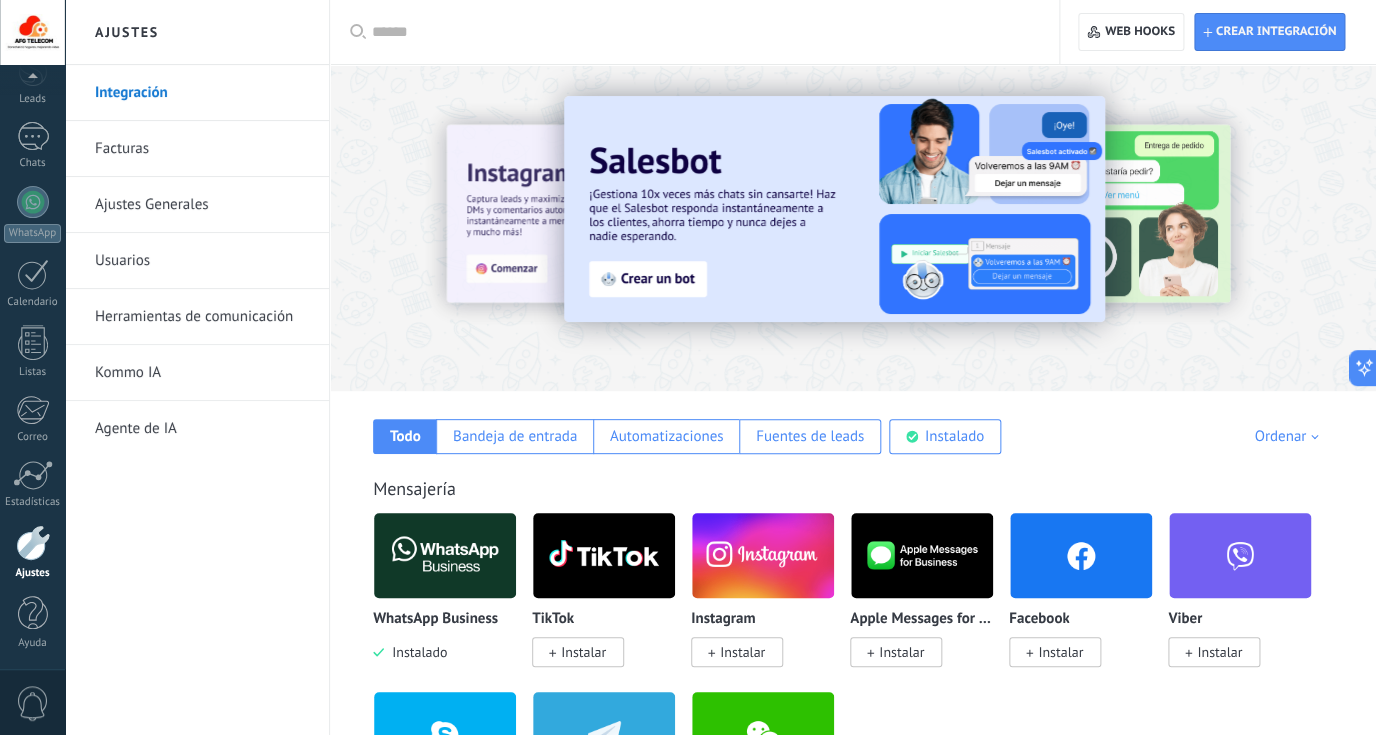 click at bounding box center (32, 32) 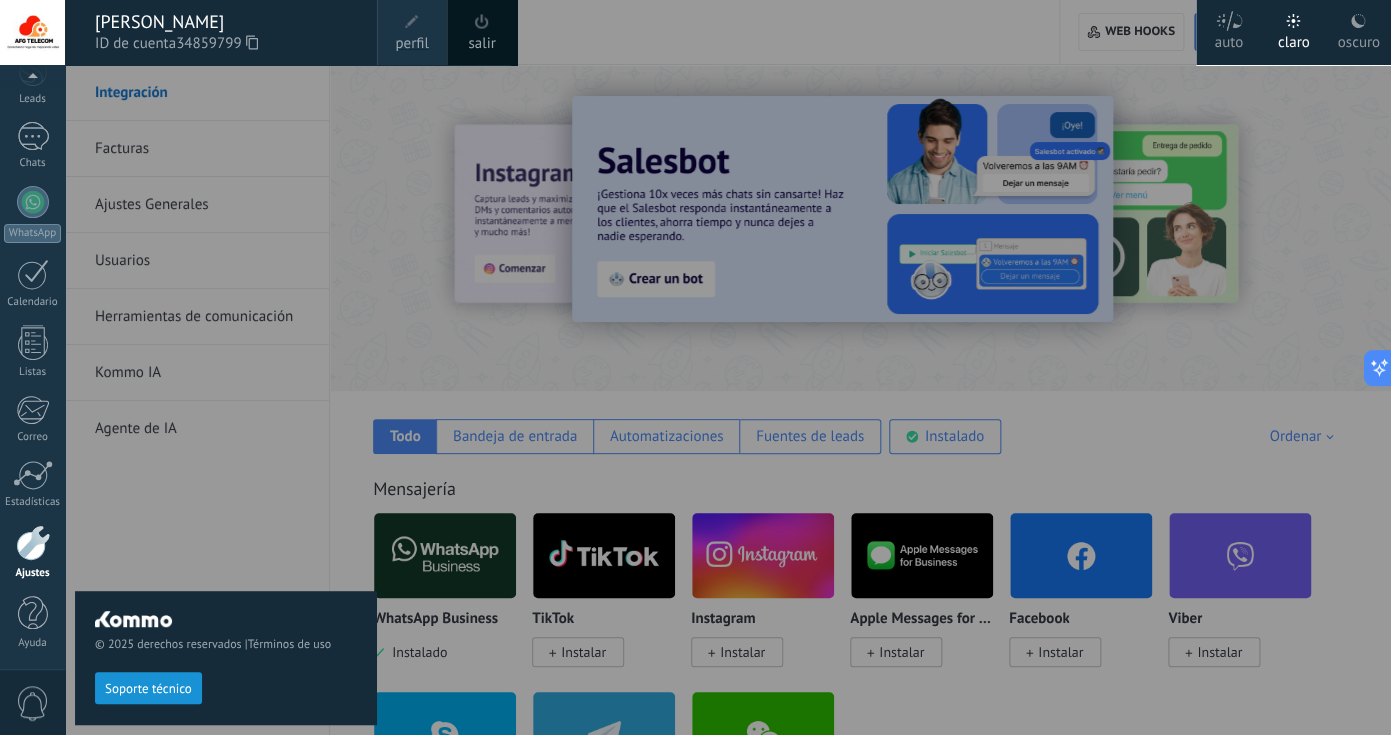 click at bounding box center (482, 22) 